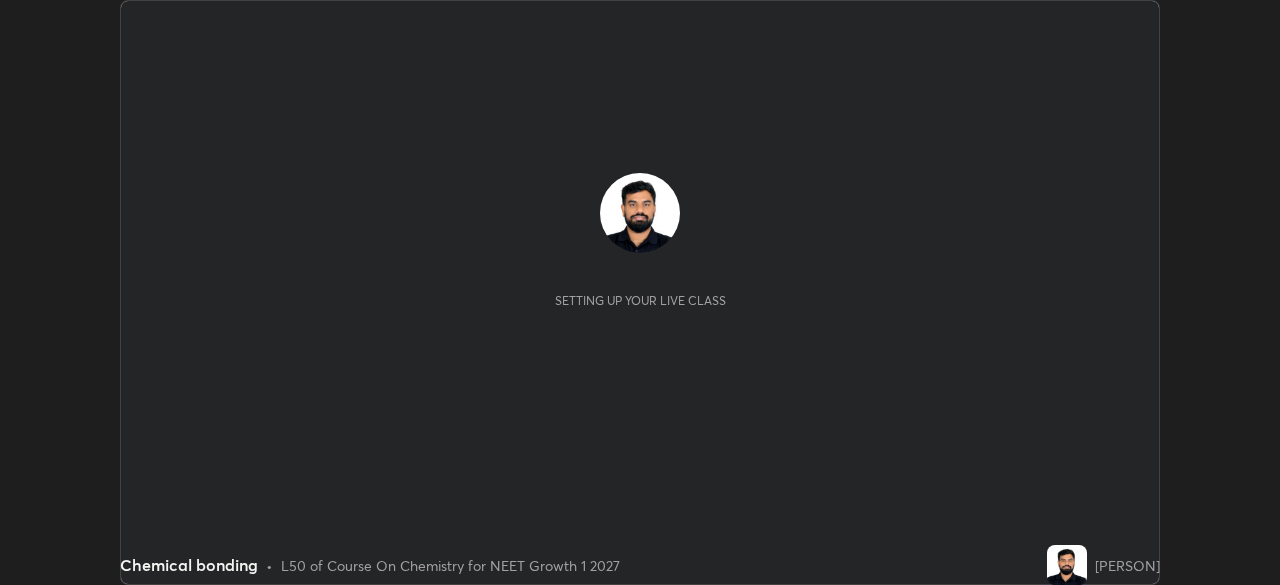 scroll, scrollTop: 0, scrollLeft: 0, axis: both 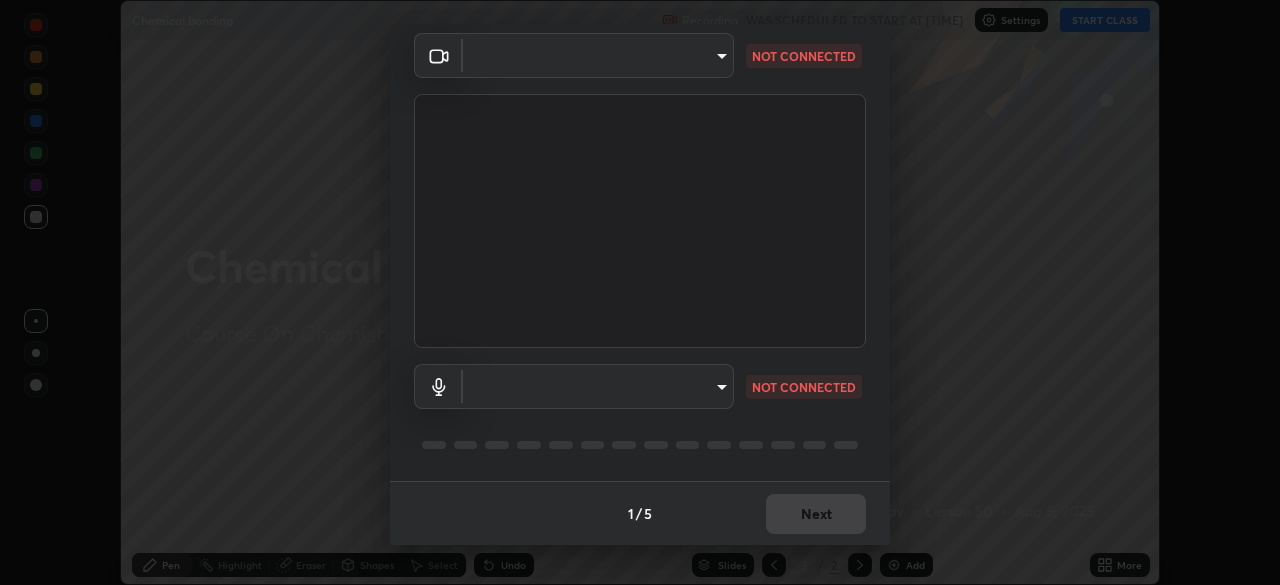 type on "81d67754d0be21893deea5dca0366767d6c8bb0d6168621a7b55846f4f3c8ac0" 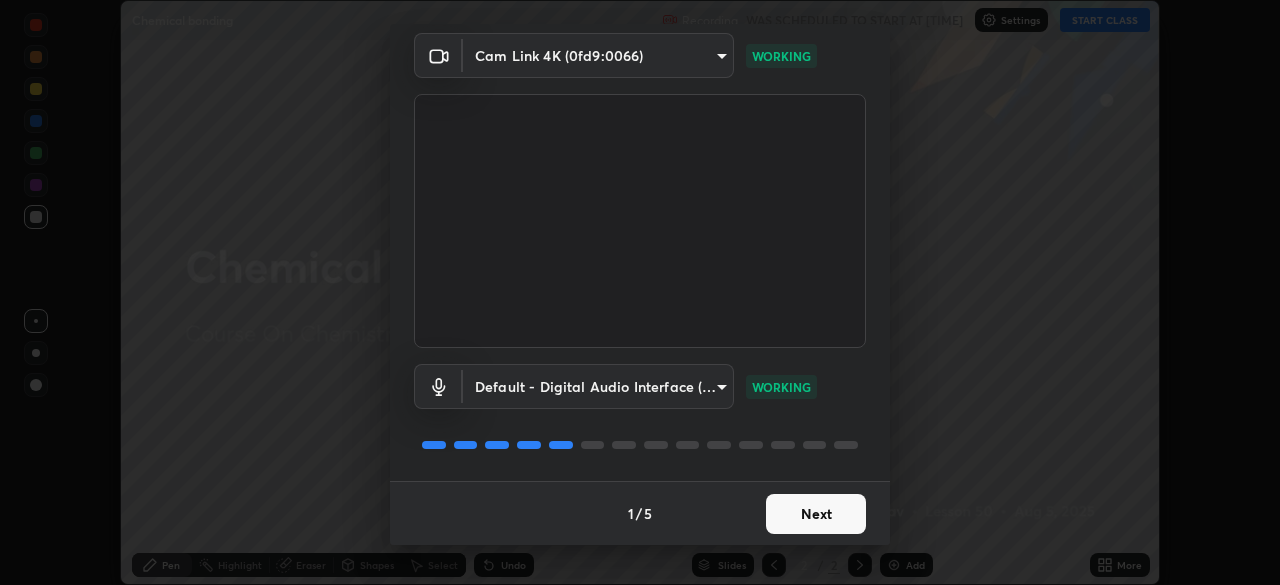 click on "Next" at bounding box center [816, 514] 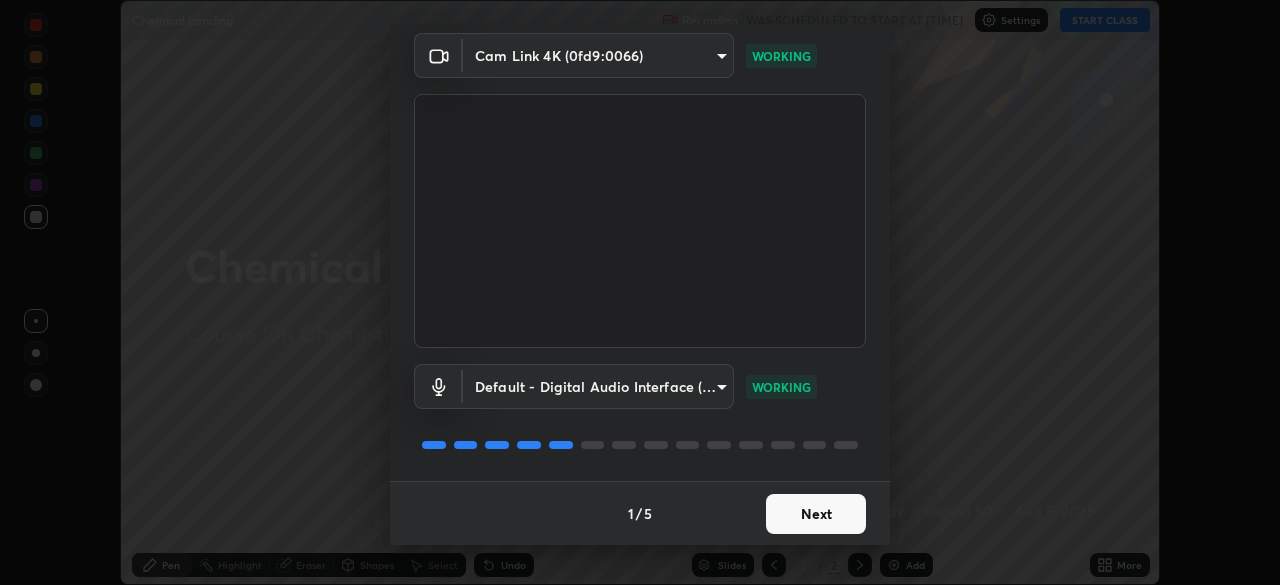 scroll, scrollTop: 0, scrollLeft: 0, axis: both 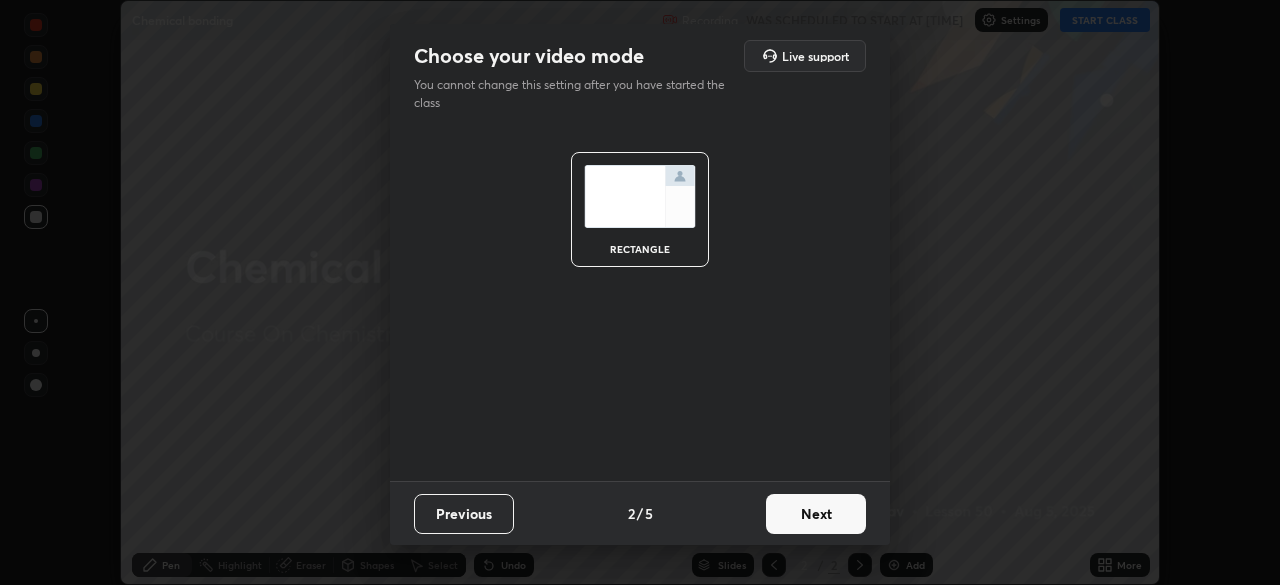 click on "Next" at bounding box center [816, 514] 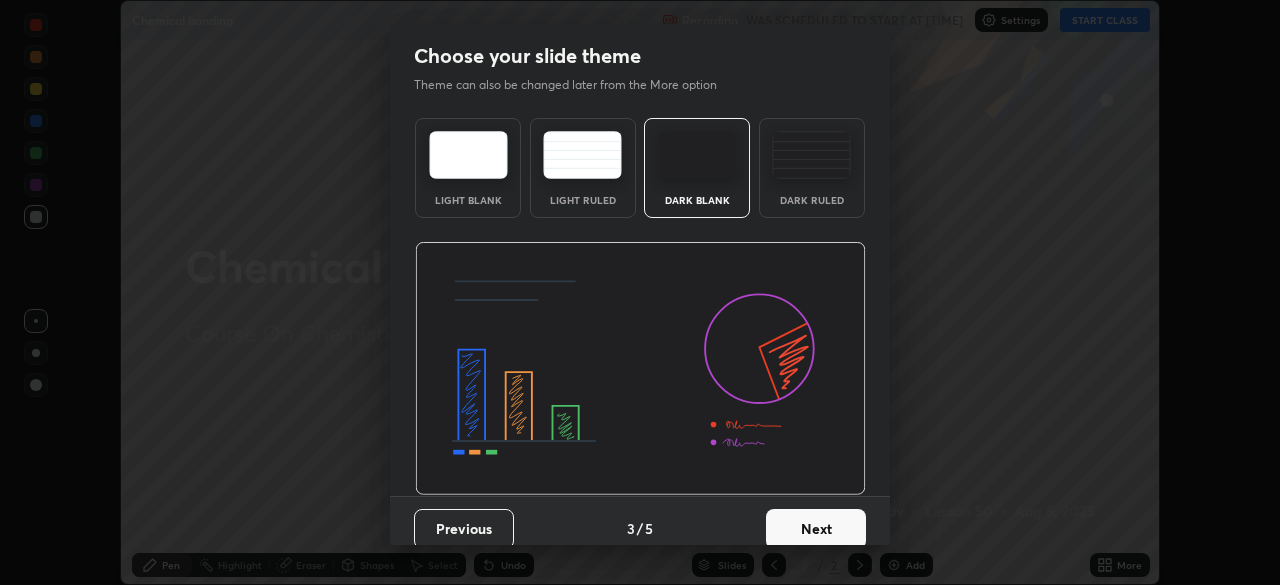 click on "Dark Ruled" at bounding box center (812, 168) 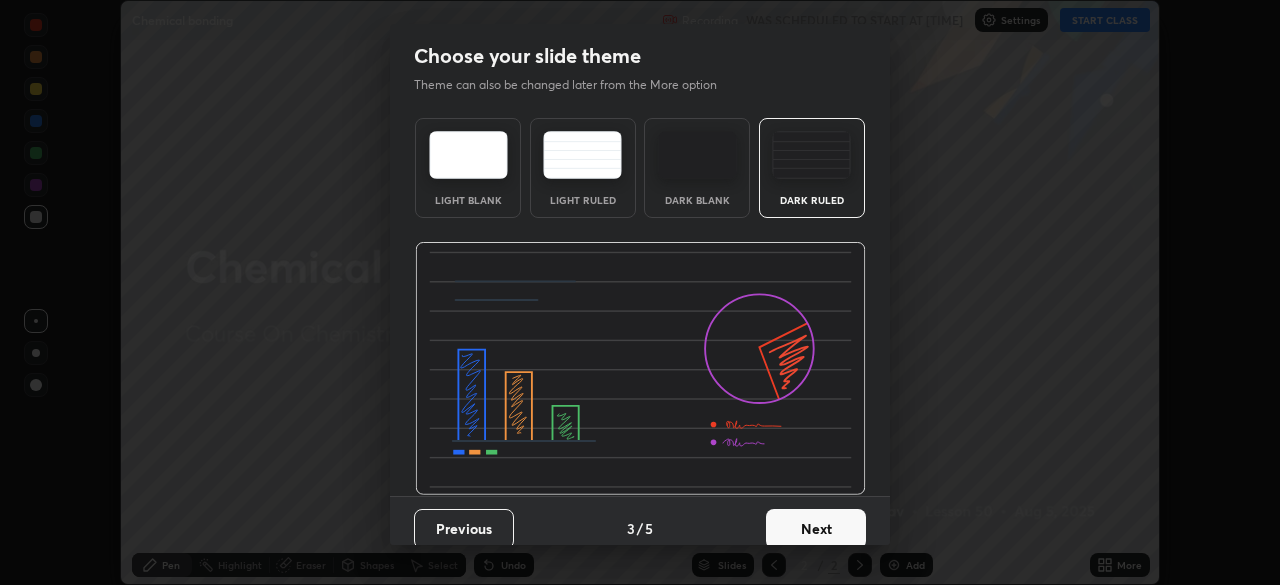 click on "Next" at bounding box center (816, 529) 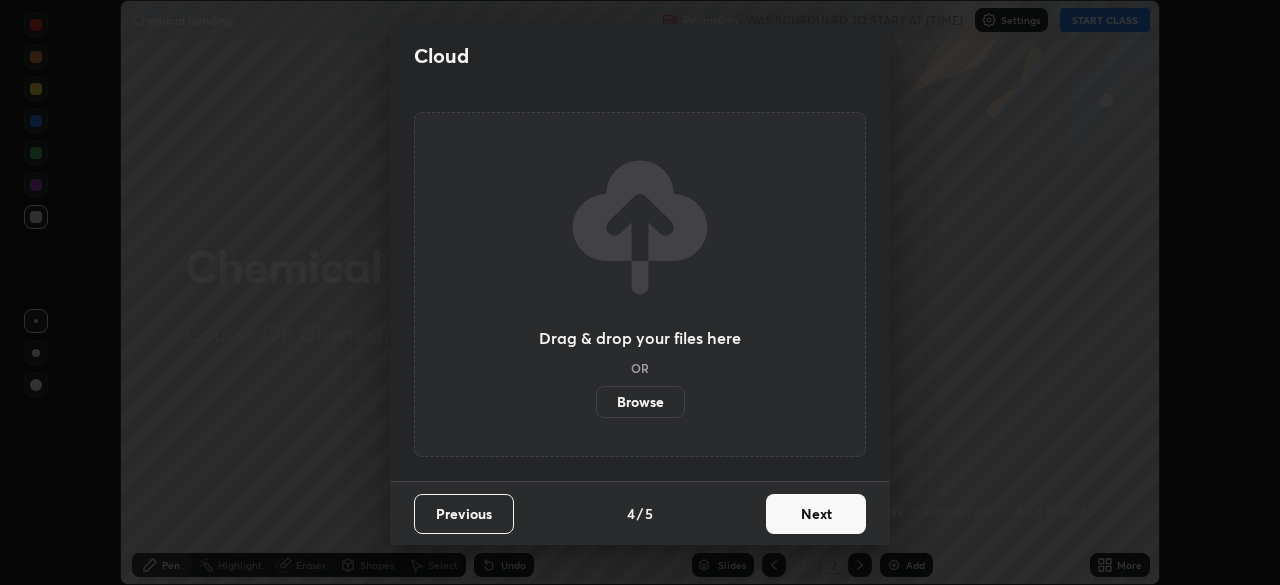 click on "Next" at bounding box center [816, 514] 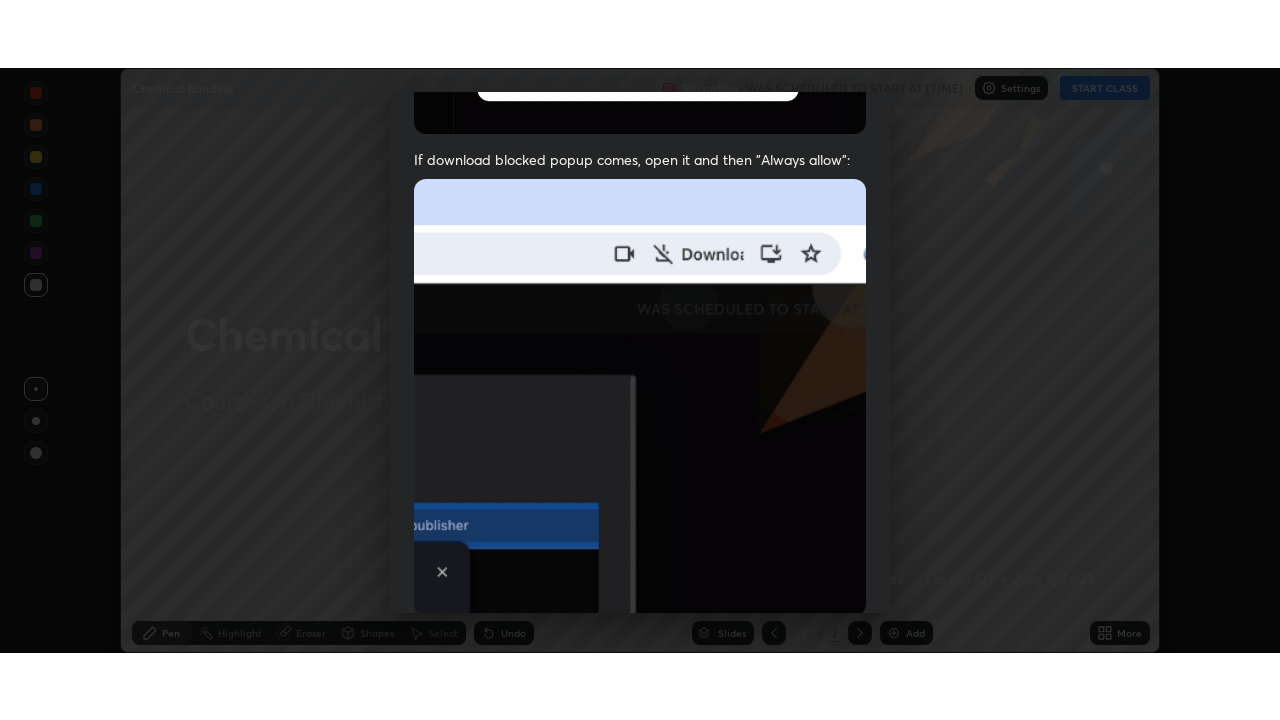 scroll, scrollTop: 479, scrollLeft: 0, axis: vertical 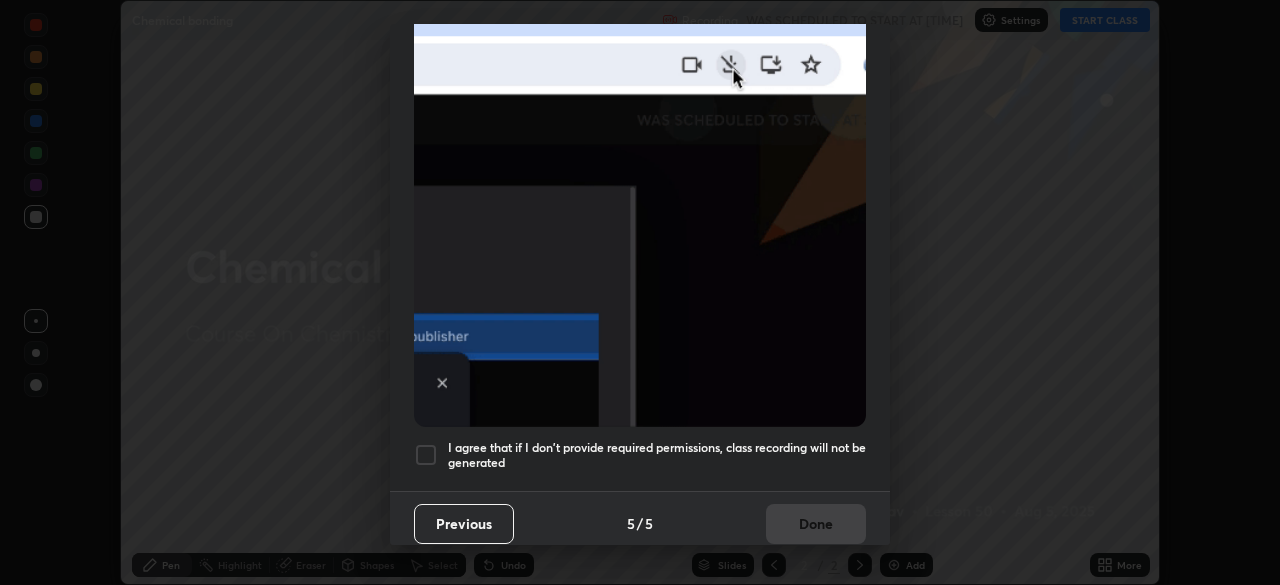 click on "I agree that if I don't provide required permissions, class recording will not be generated" at bounding box center (657, 455) 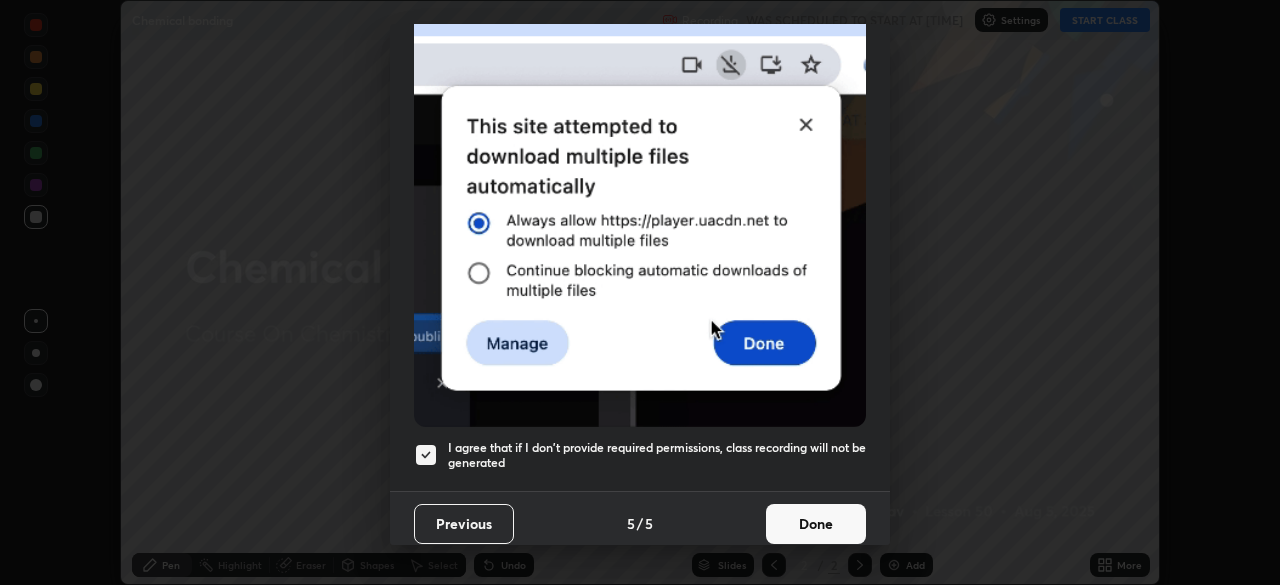 click on "Done" at bounding box center [816, 524] 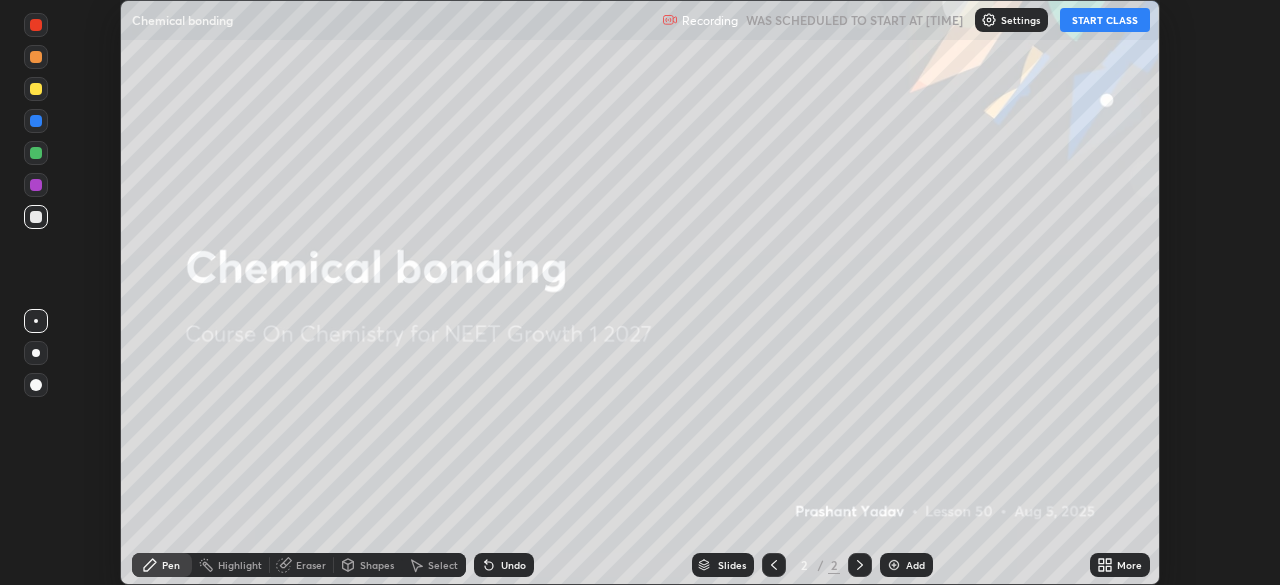 click on "START CLASS" at bounding box center [1105, 20] 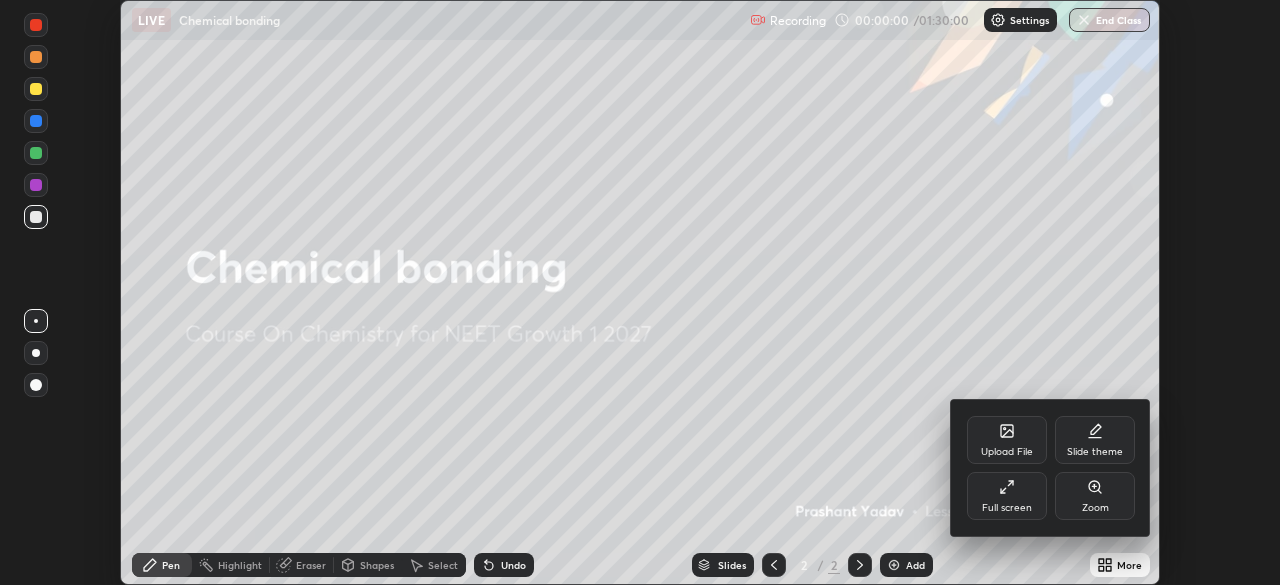 click on "Full screen" at bounding box center (1007, 496) 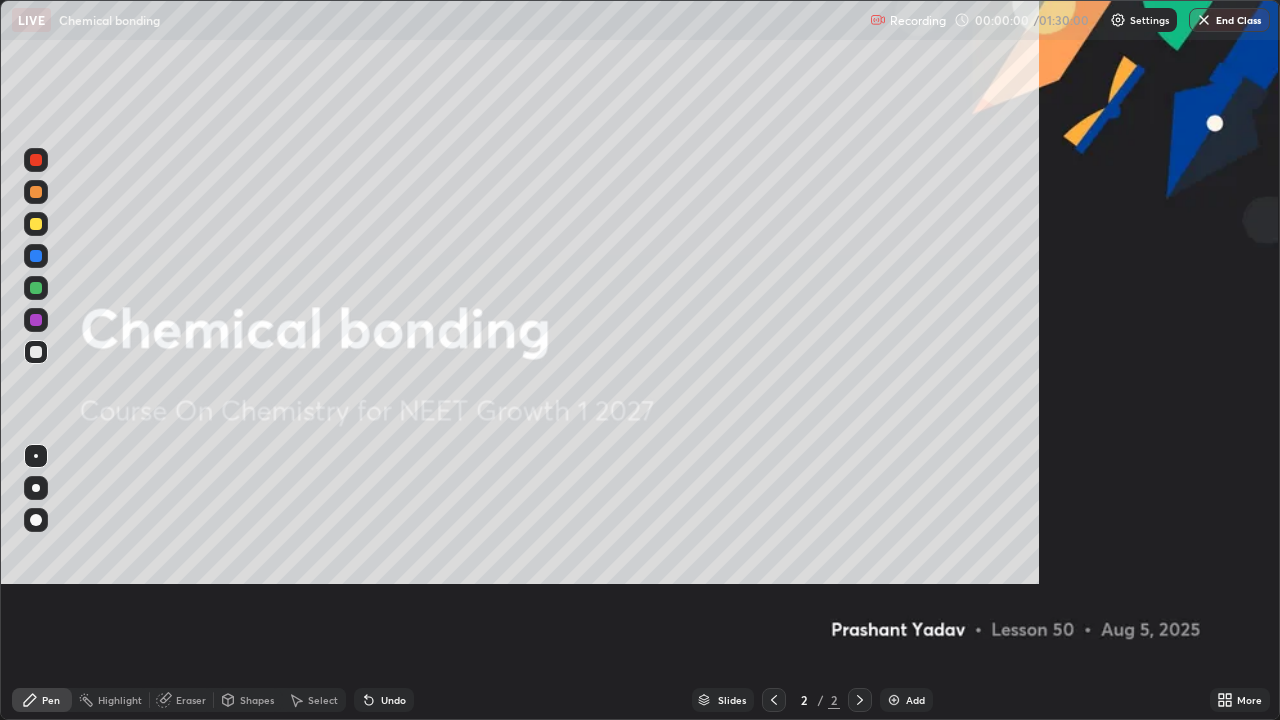 scroll, scrollTop: 99280, scrollLeft: 98720, axis: both 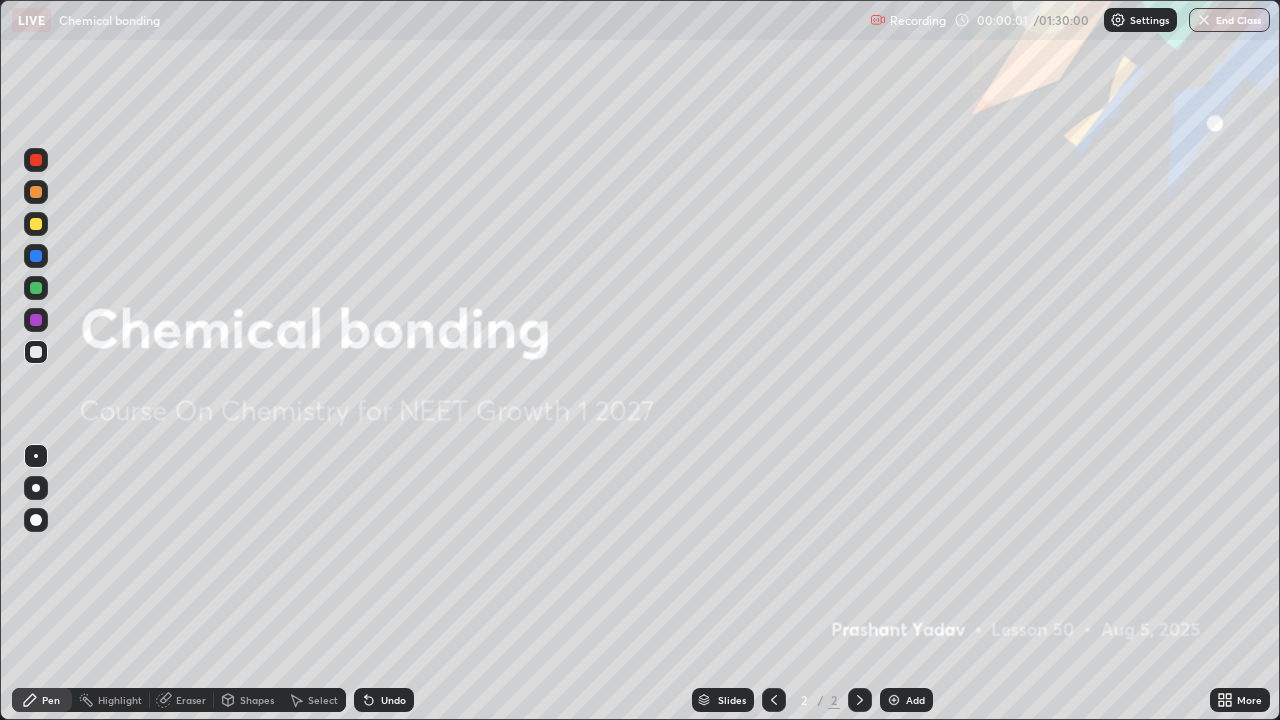 click on "Add" at bounding box center [906, 700] 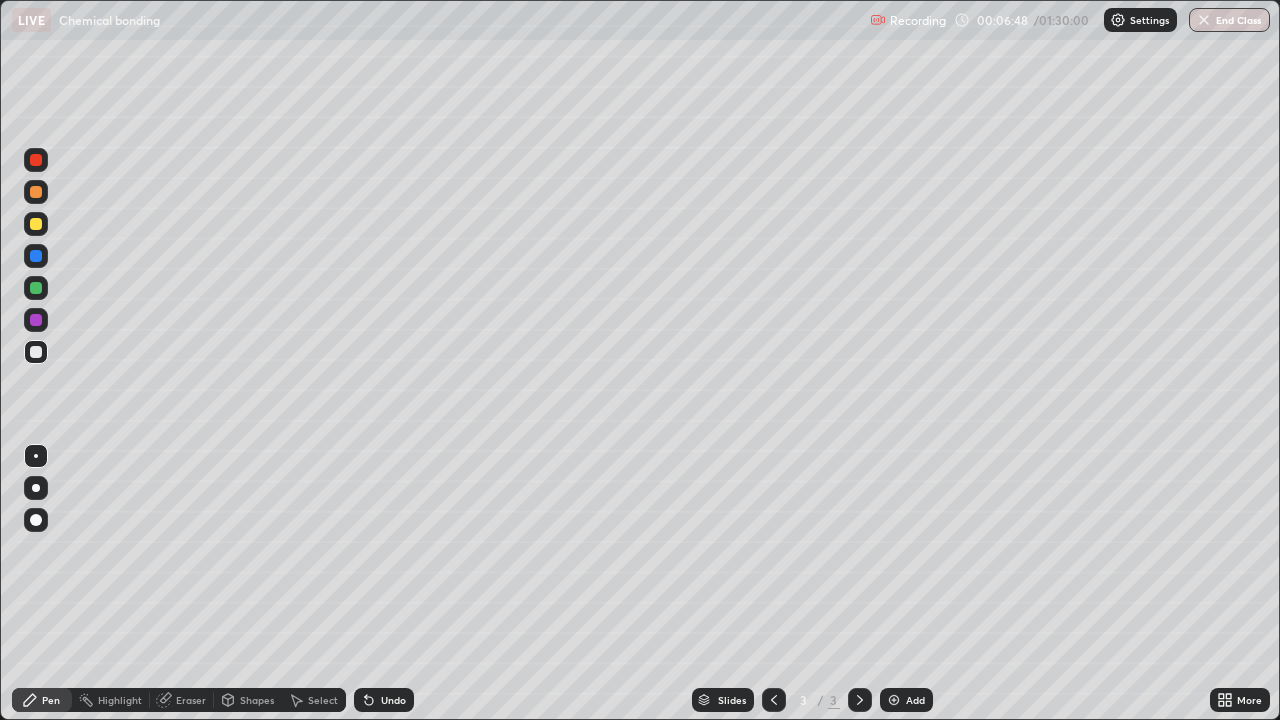 click on "Add" at bounding box center [906, 700] 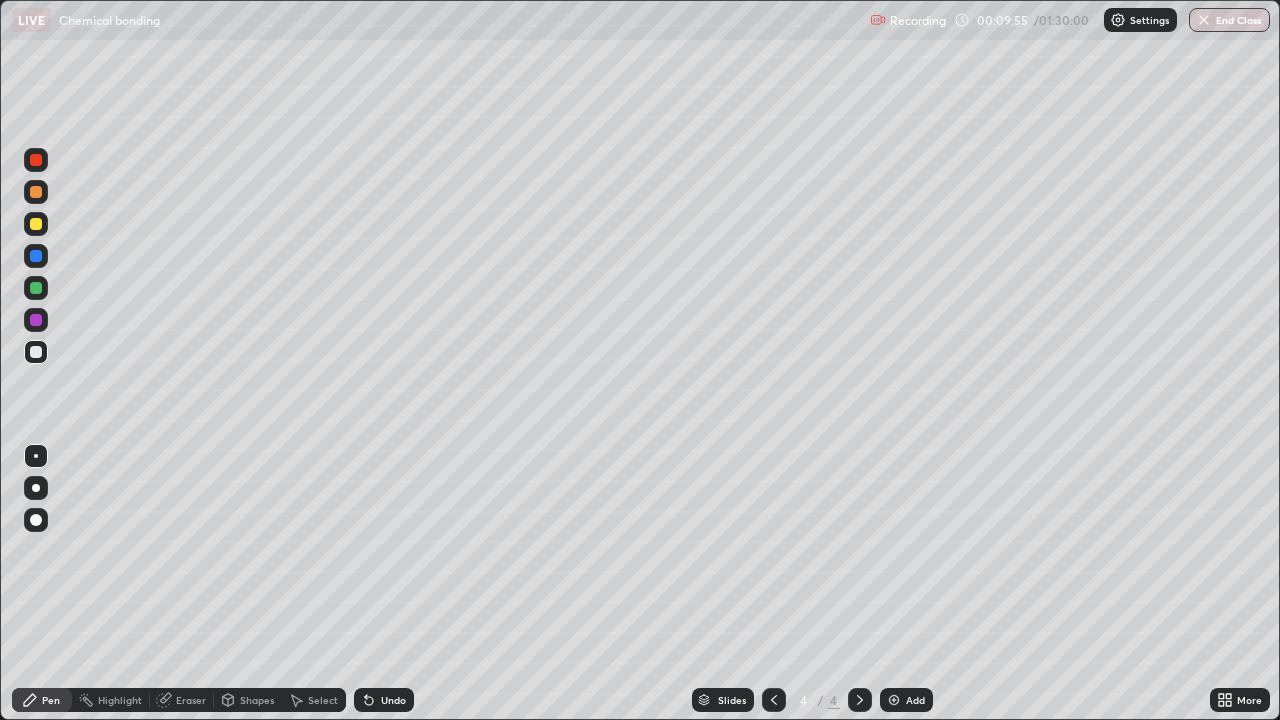 click at bounding box center [894, 700] 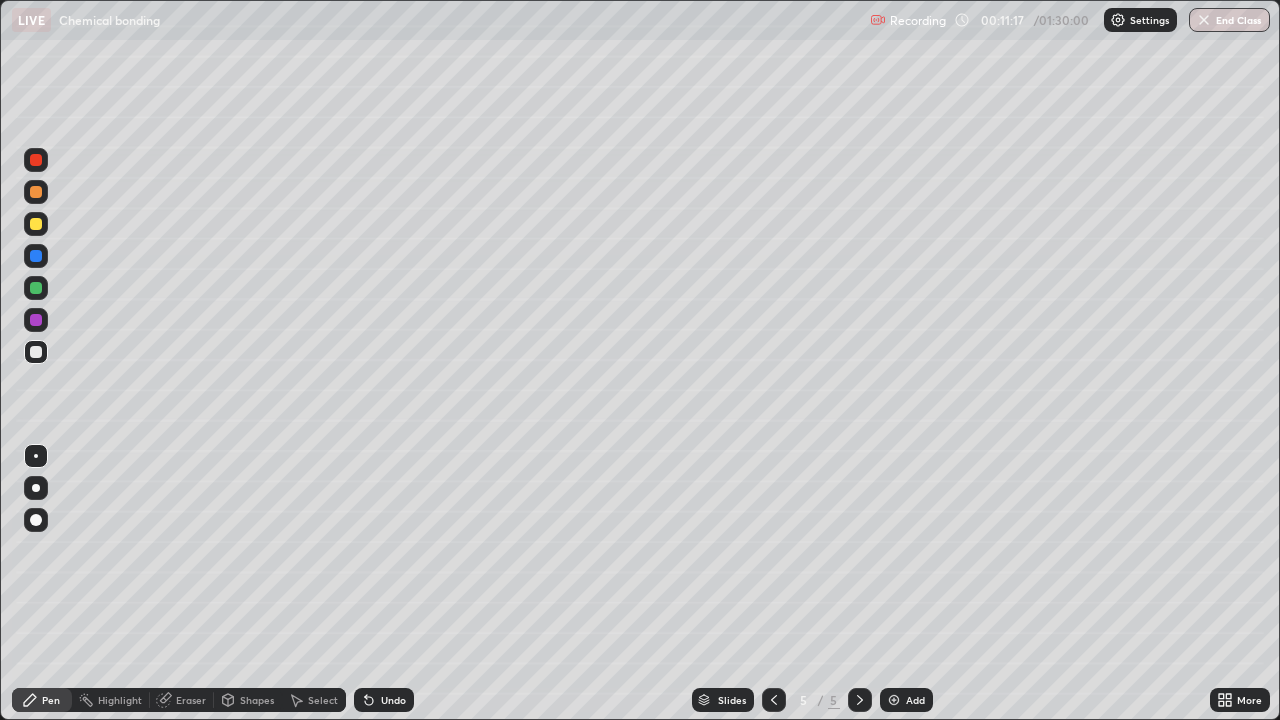 click on "Eraser" at bounding box center [191, 700] 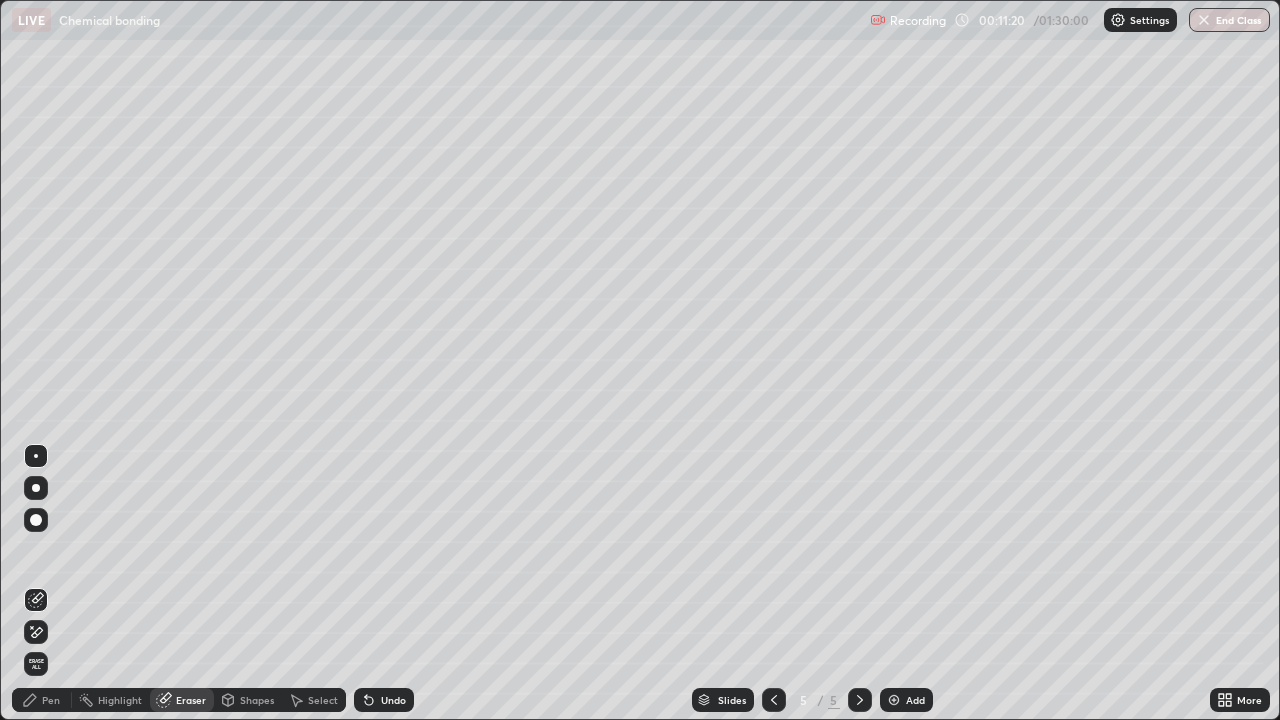 click on "Pen" at bounding box center [42, 700] 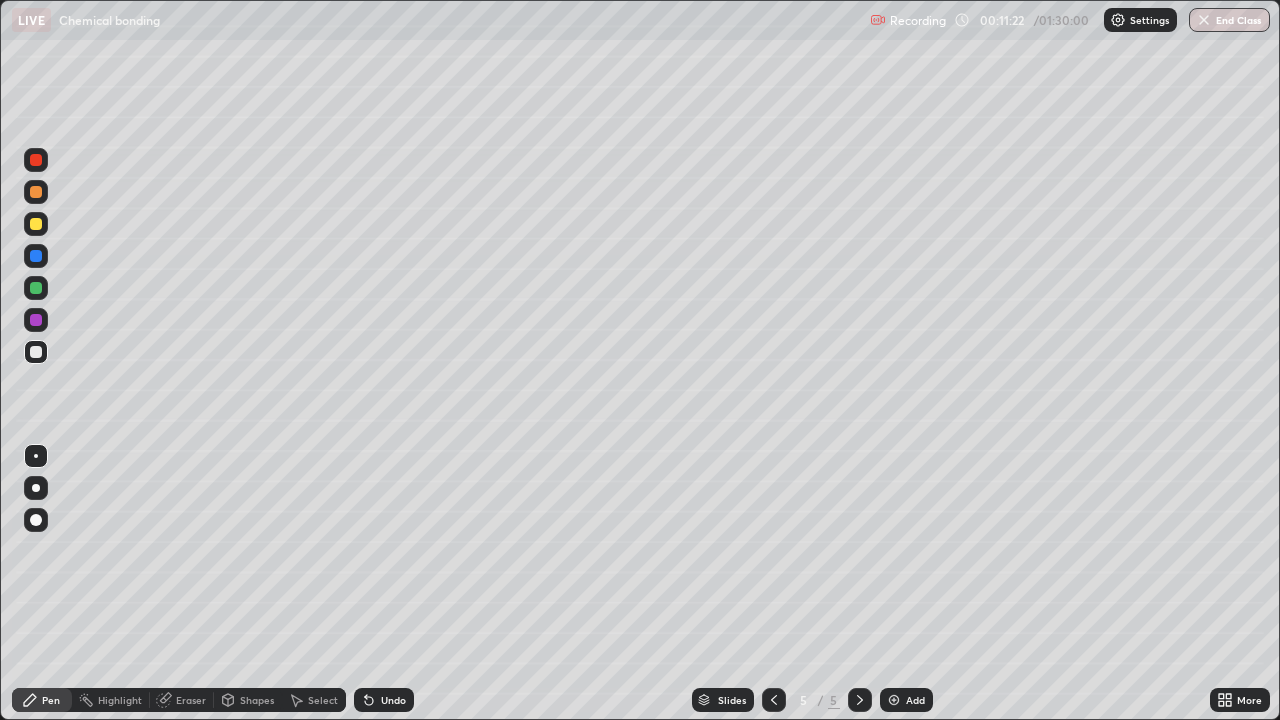 click on "Eraser" at bounding box center [191, 700] 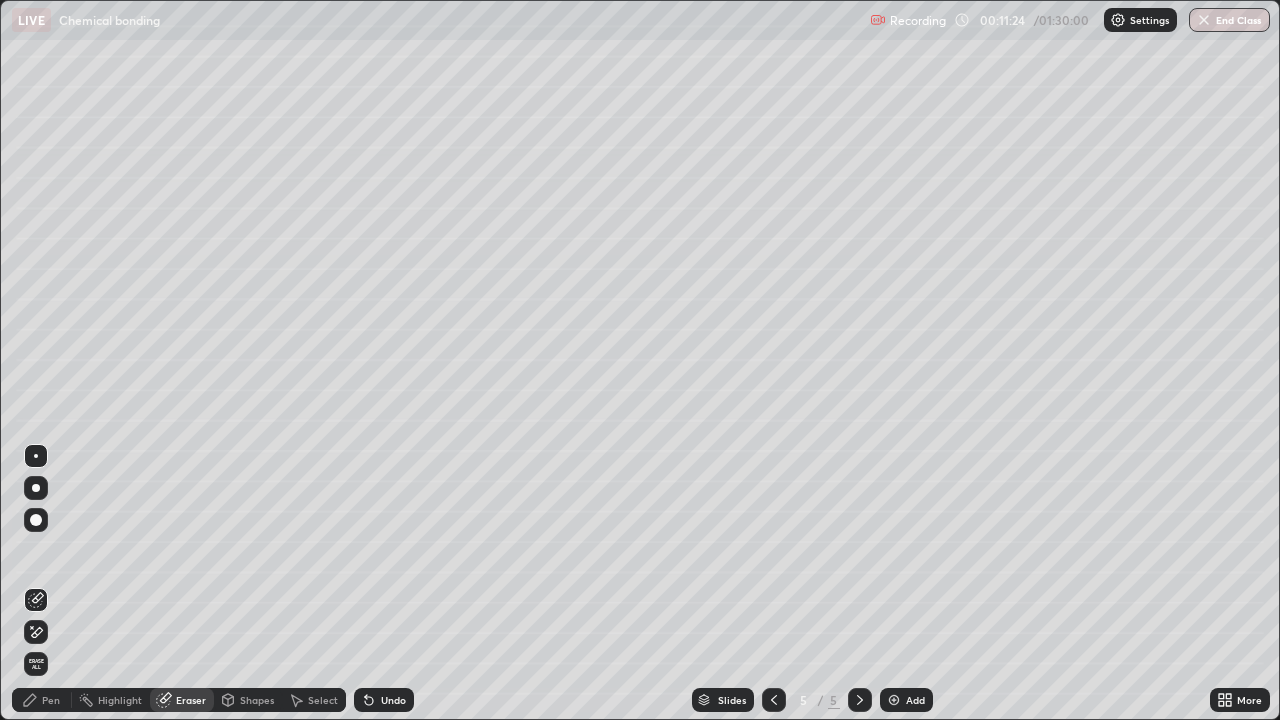 click on "Pen" at bounding box center (51, 700) 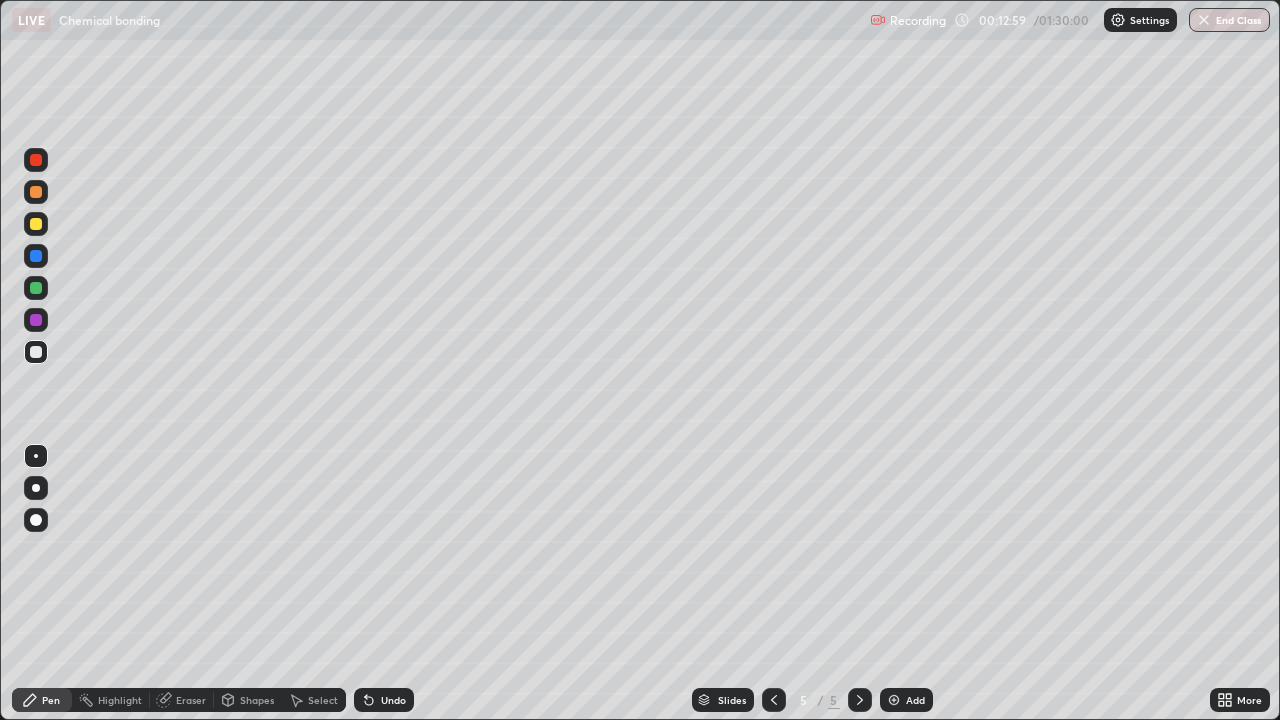 click on "Add" at bounding box center (915, 700) 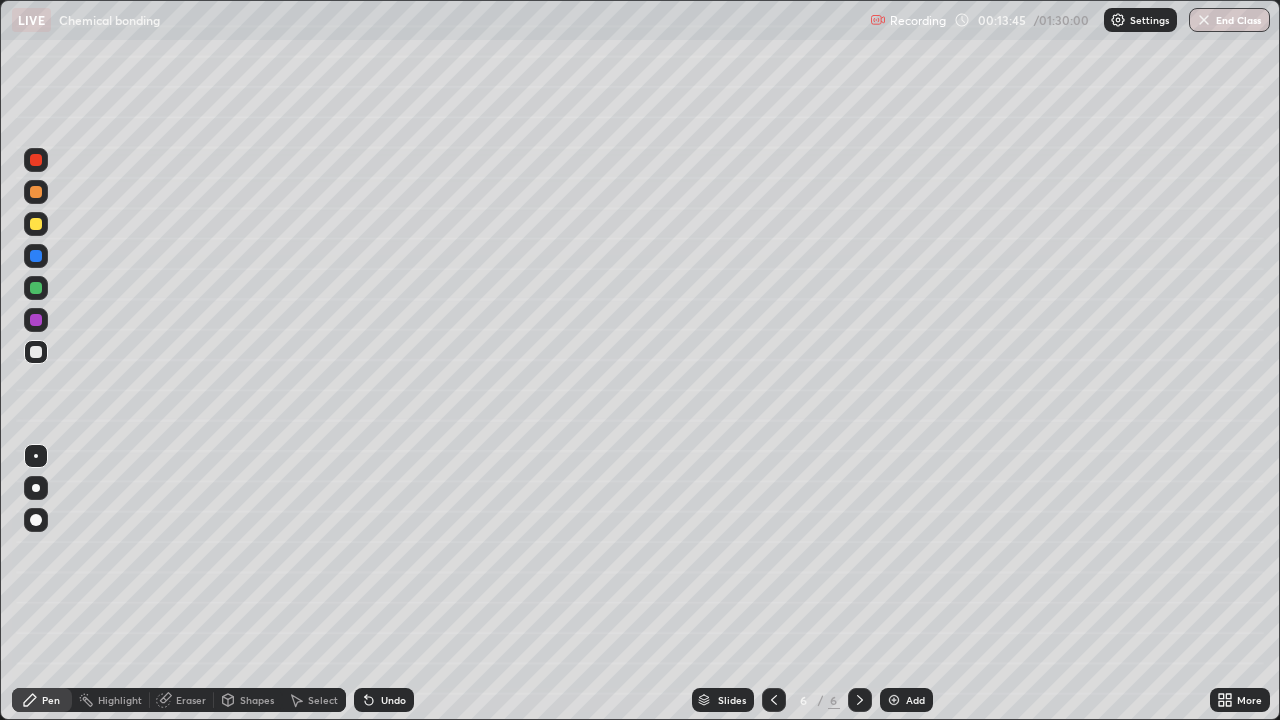 click on "Undo" at bounding box center (393, 700) 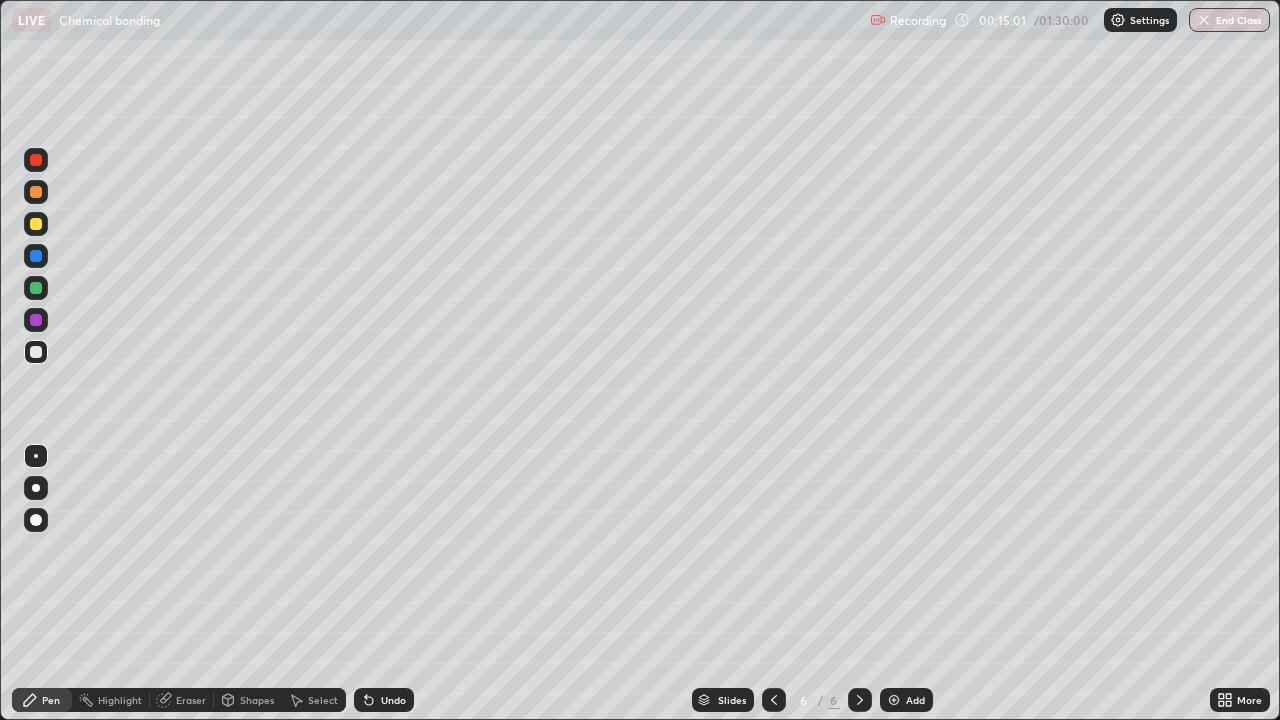 click on "Undo" at bounding box center [393, 700] 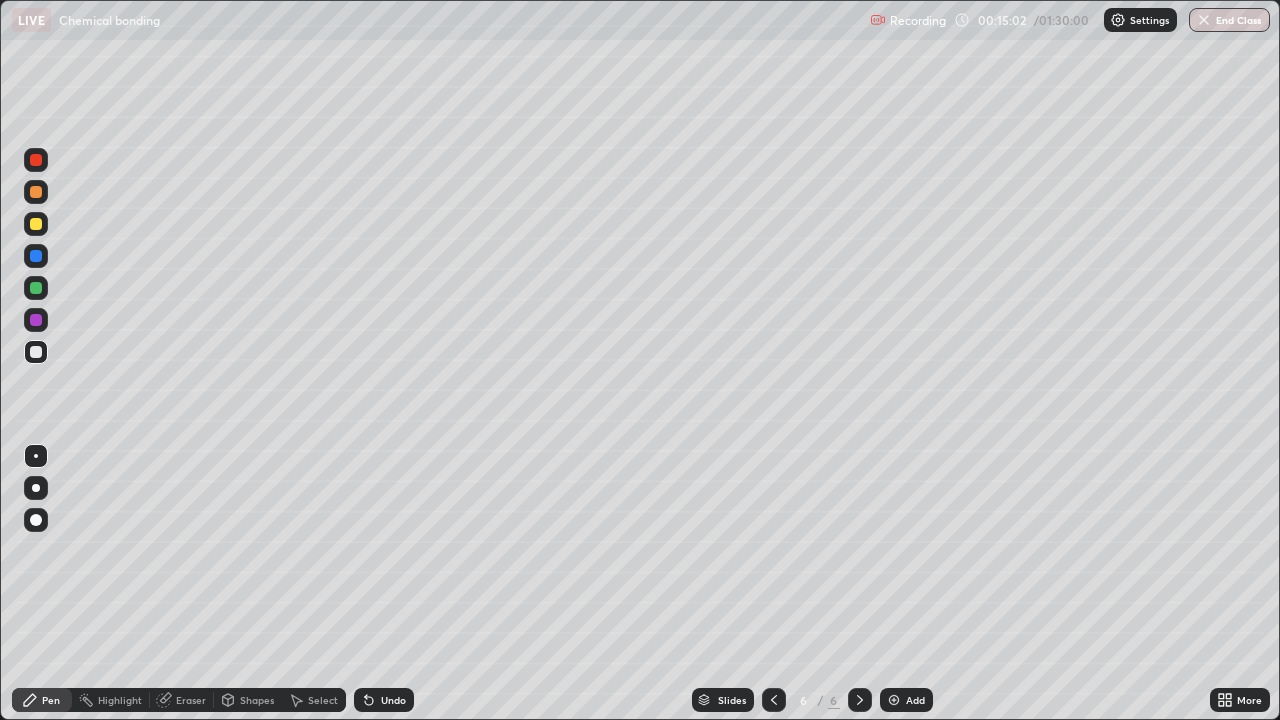 click on "Undo" at bounding box center [393, 700] 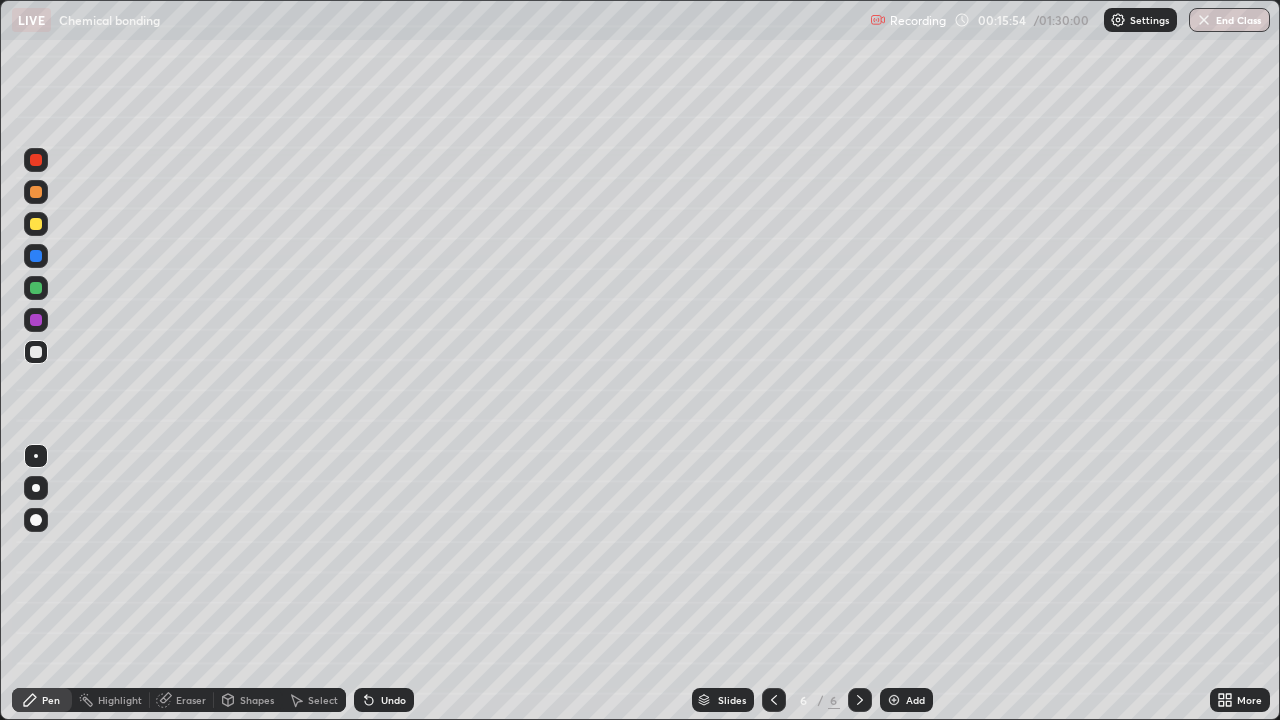 click on "Add" at bounding box center [906, 700] 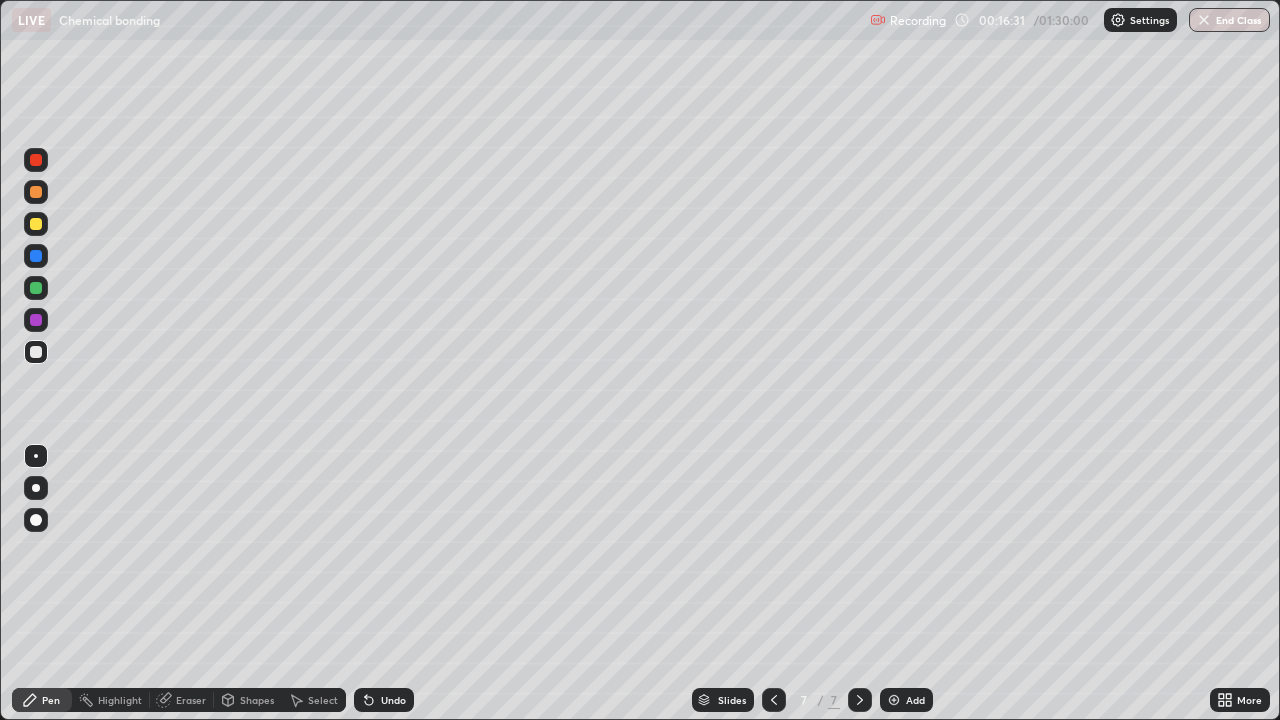 click 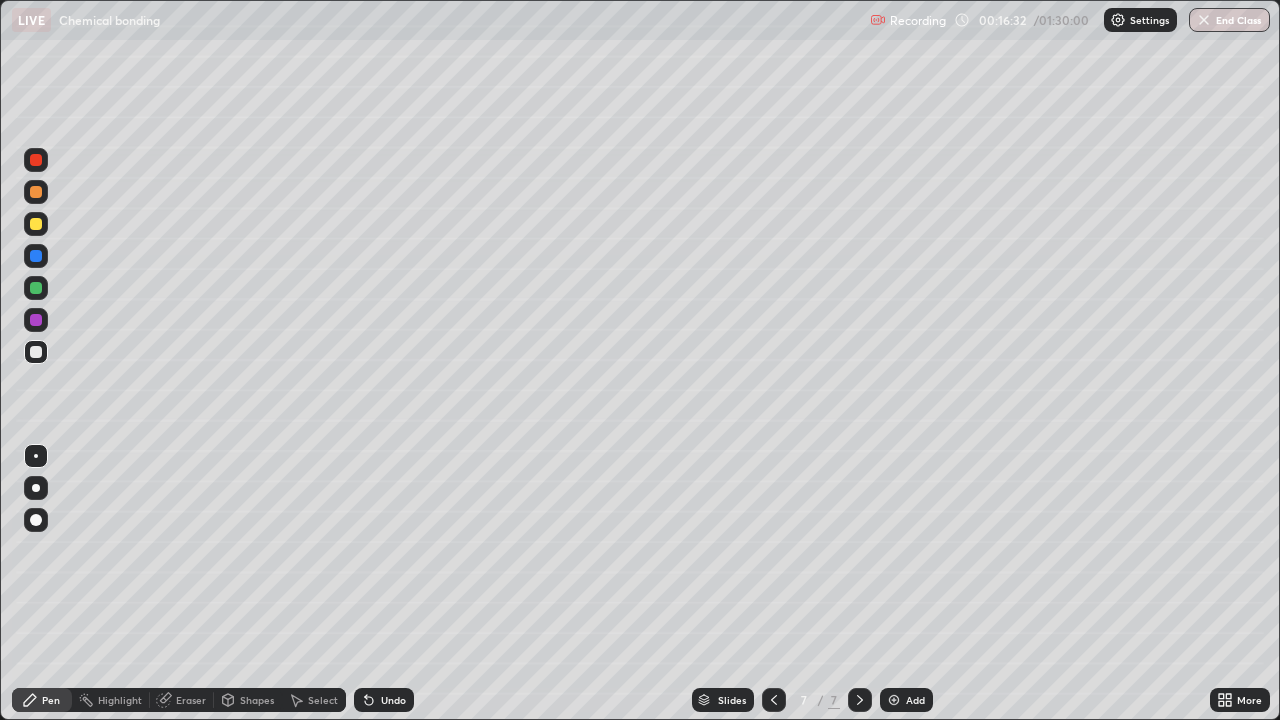 click 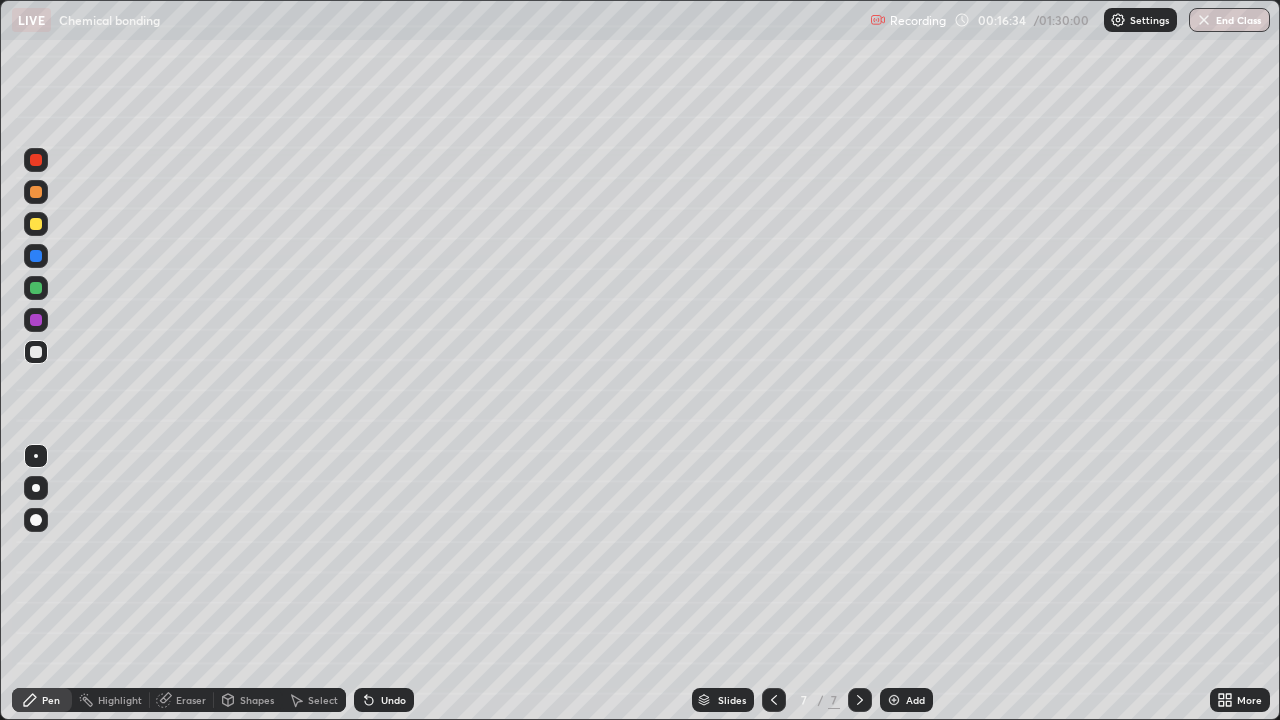 click on "Undo" at bounding box center [393, 700] 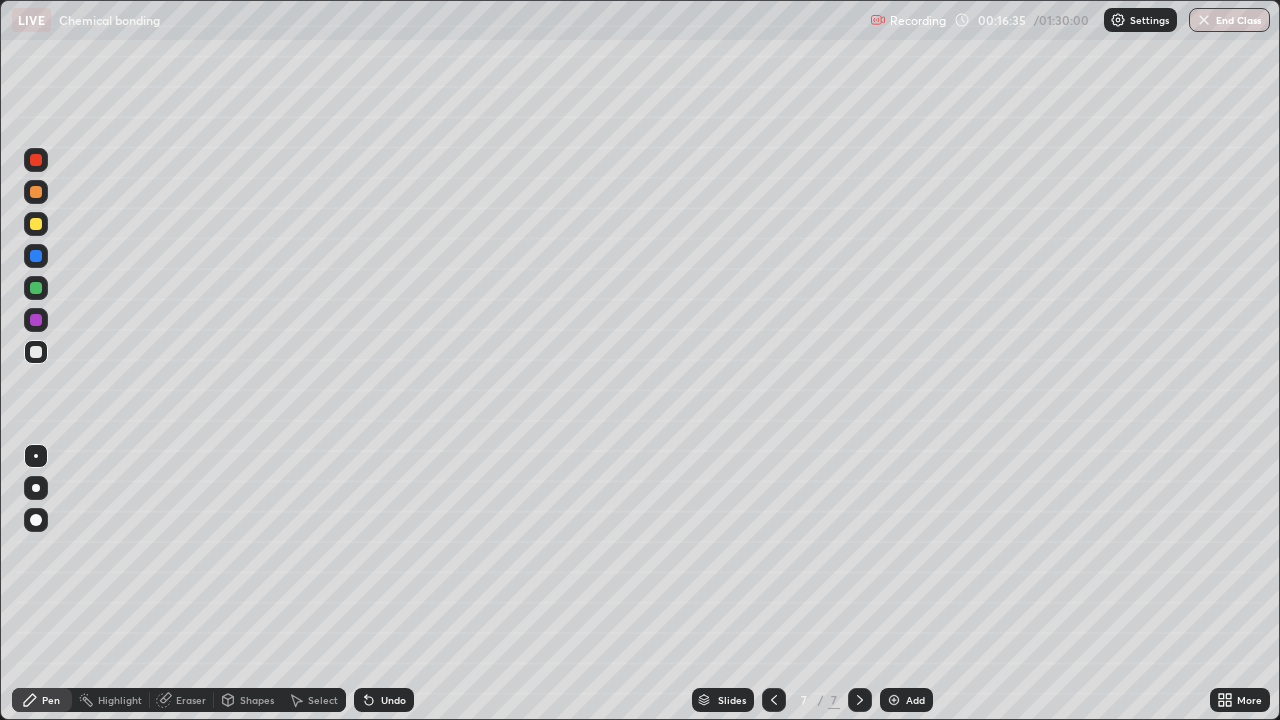 click on "Undo" at bounding box center [393, 700] 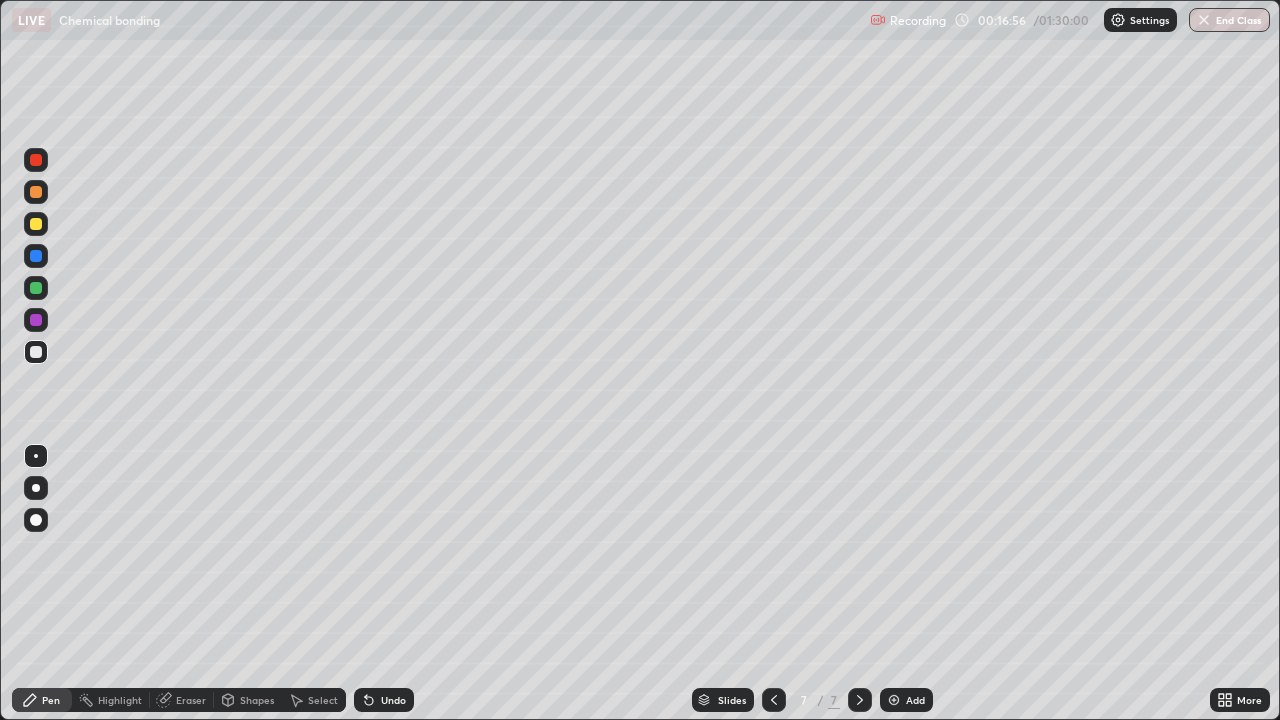 click at bounding box center (36, 192) 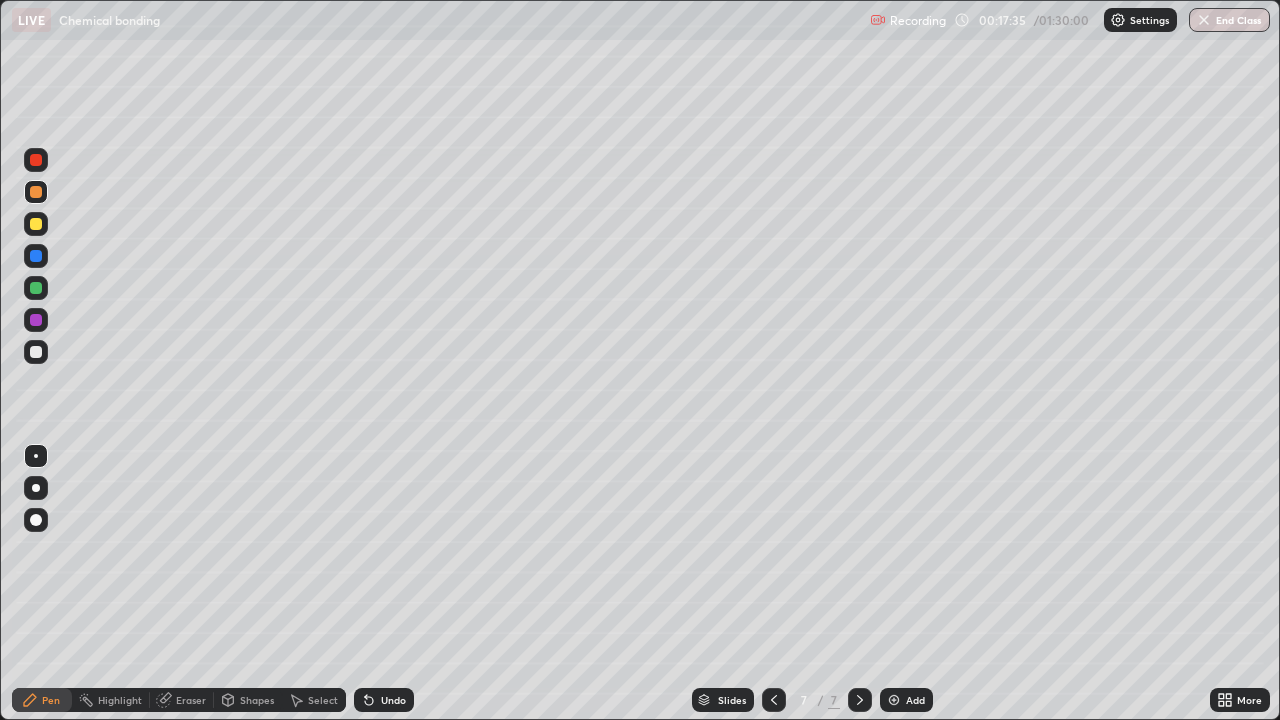 click on "Undo" at bounding box center [393, 700] 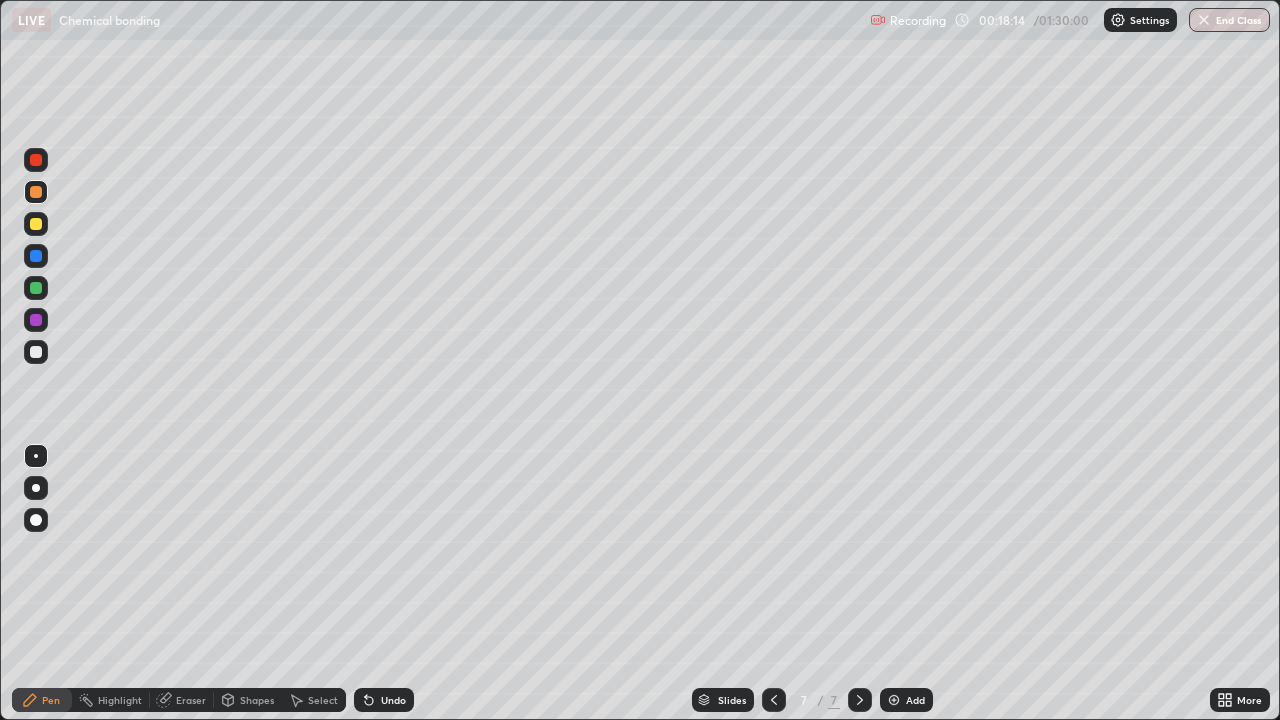 click at bounding box center (36, 320) 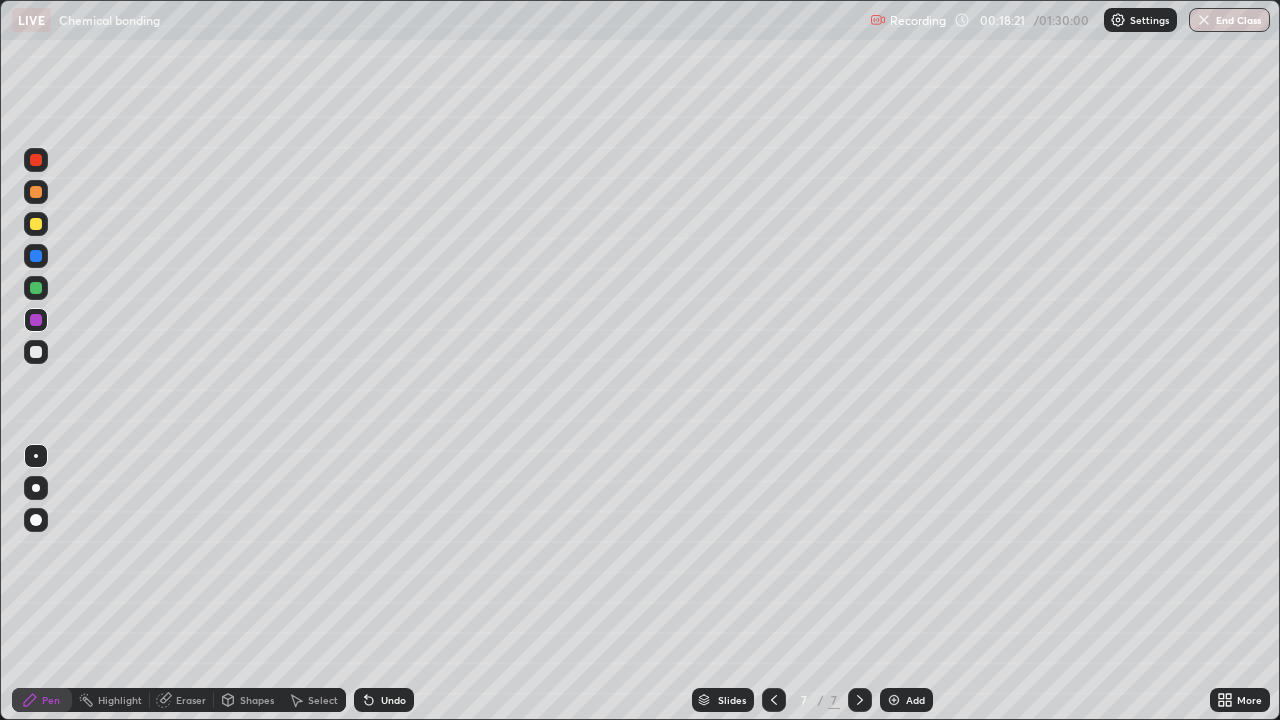 click at bounding box center (36, 288) 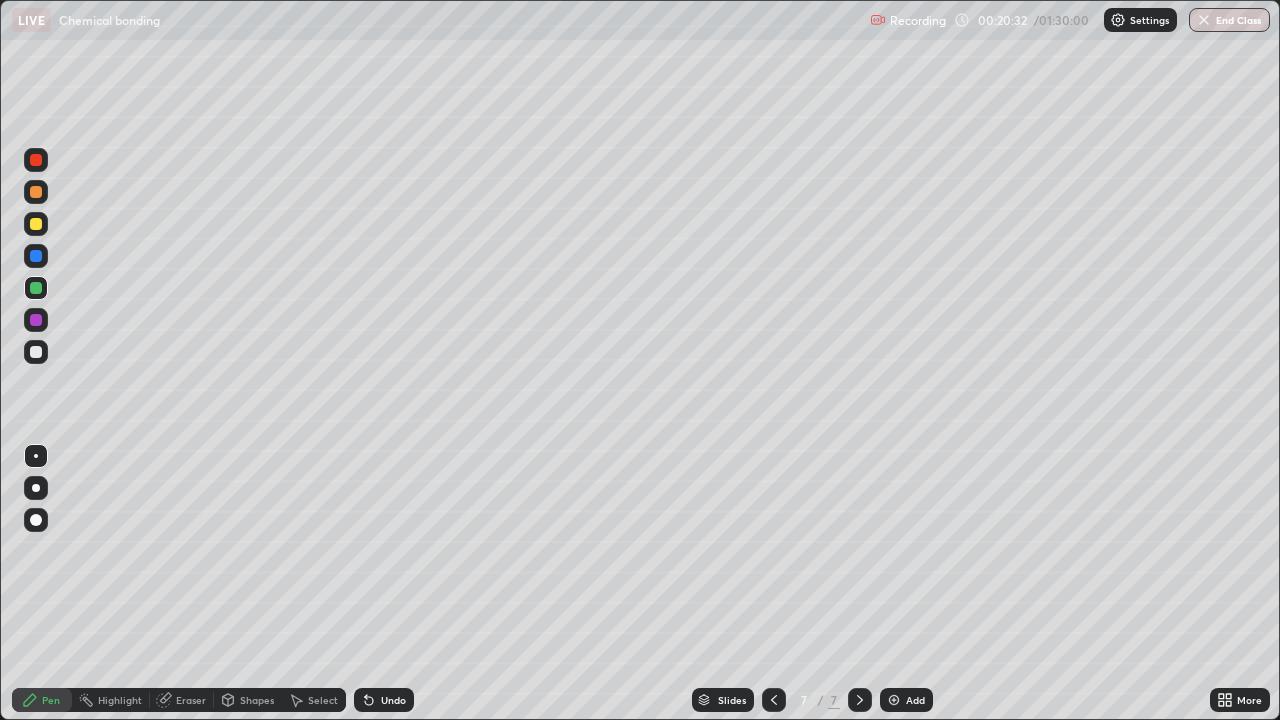 click on "Eraser" at bounding box center (191, 700) 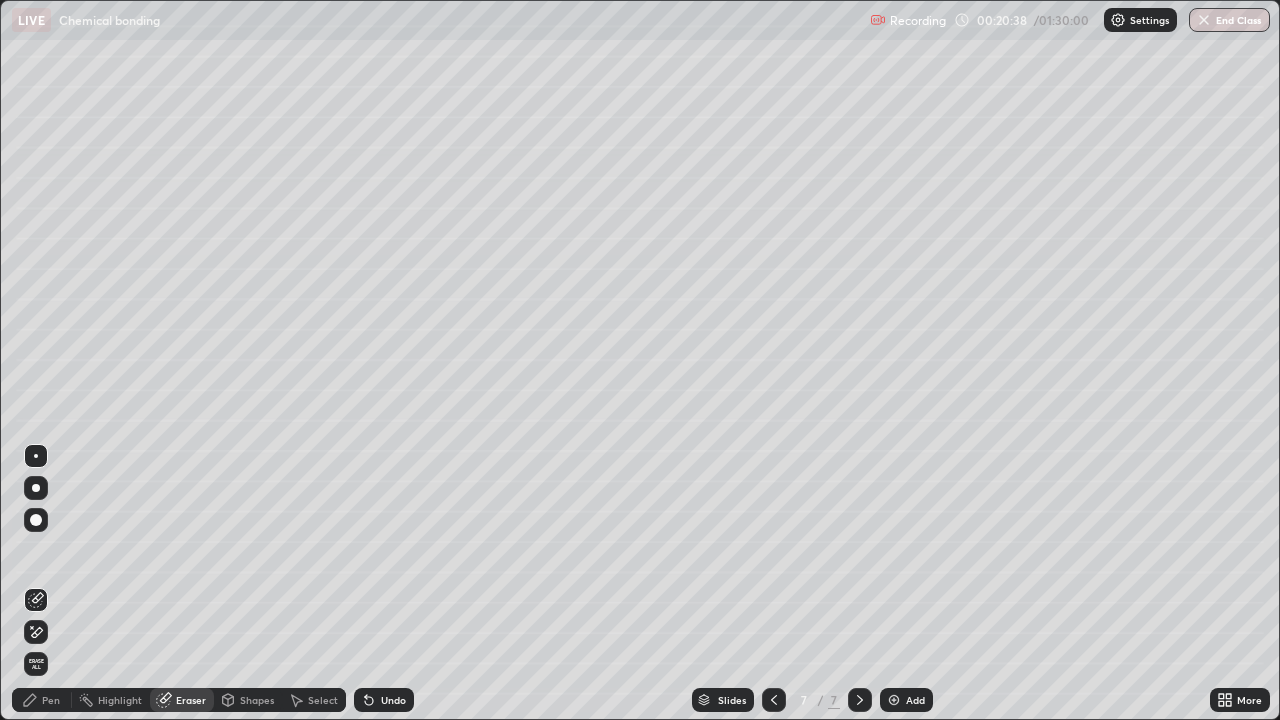 click on "Pen" at bounding box center [51, 700] 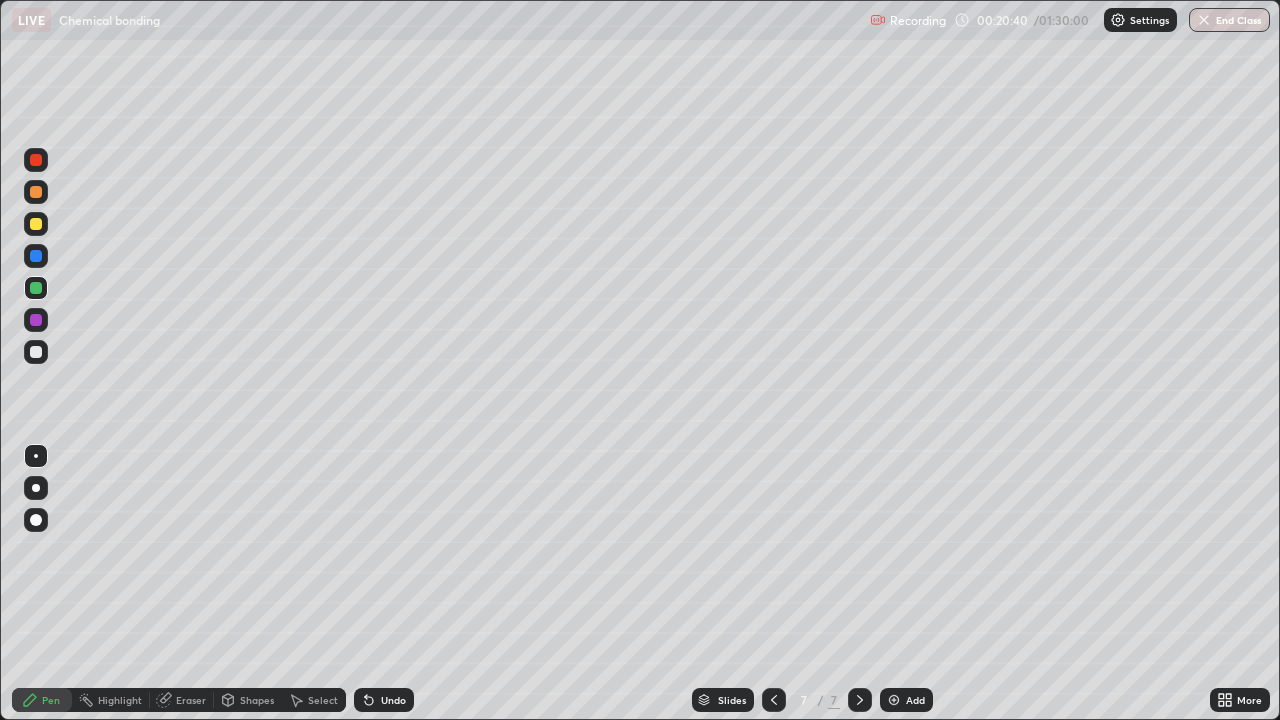 click at bounding box center [36, 352] 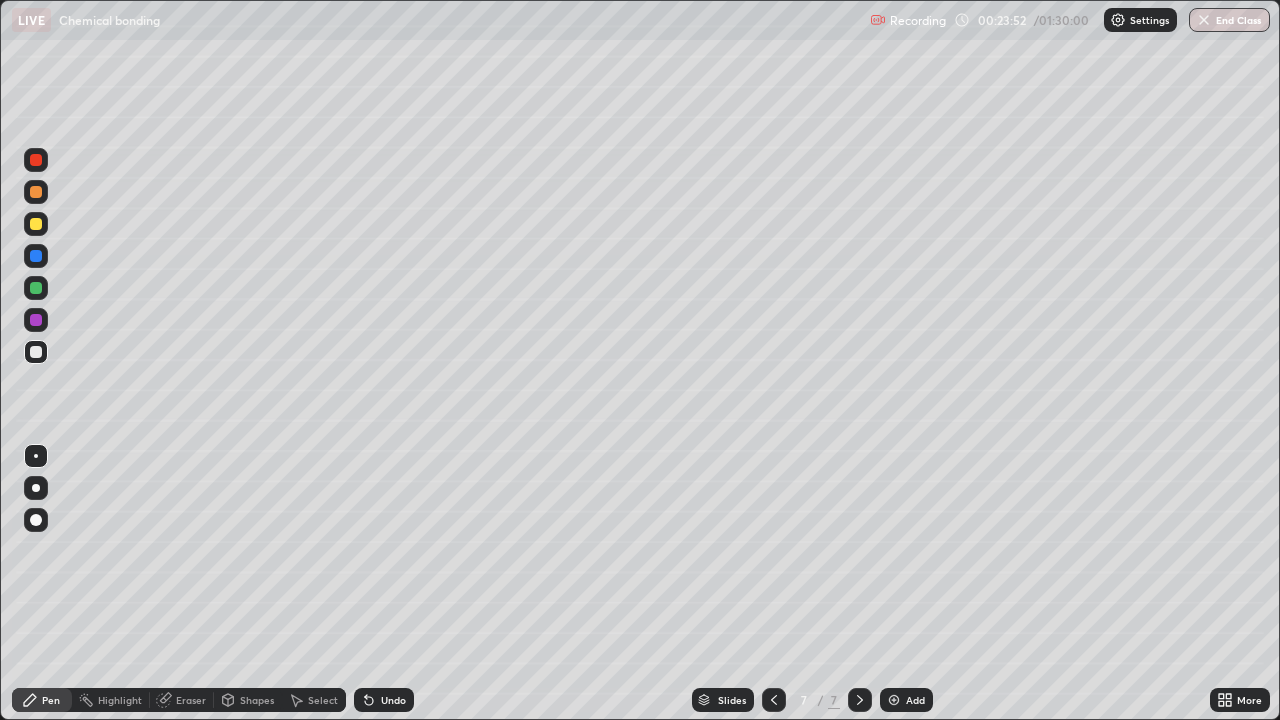 click at bounding box center (894, 700) 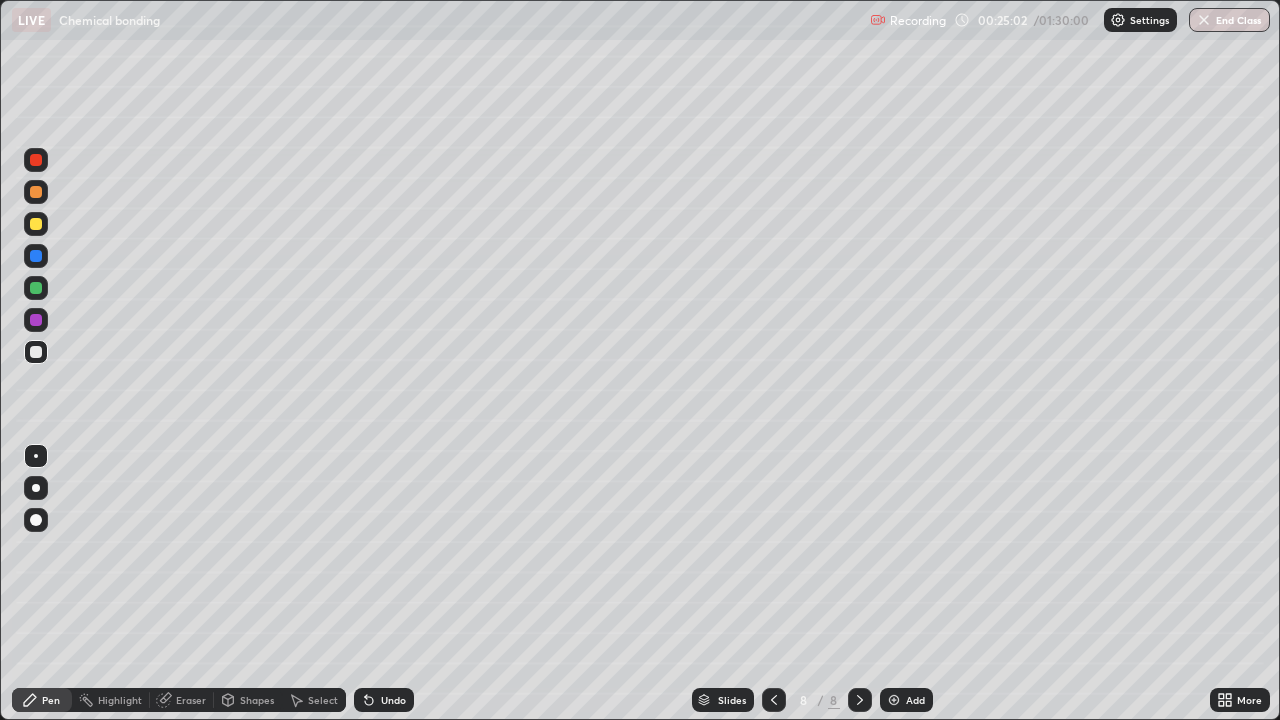 click at bounding box center [36, 192] 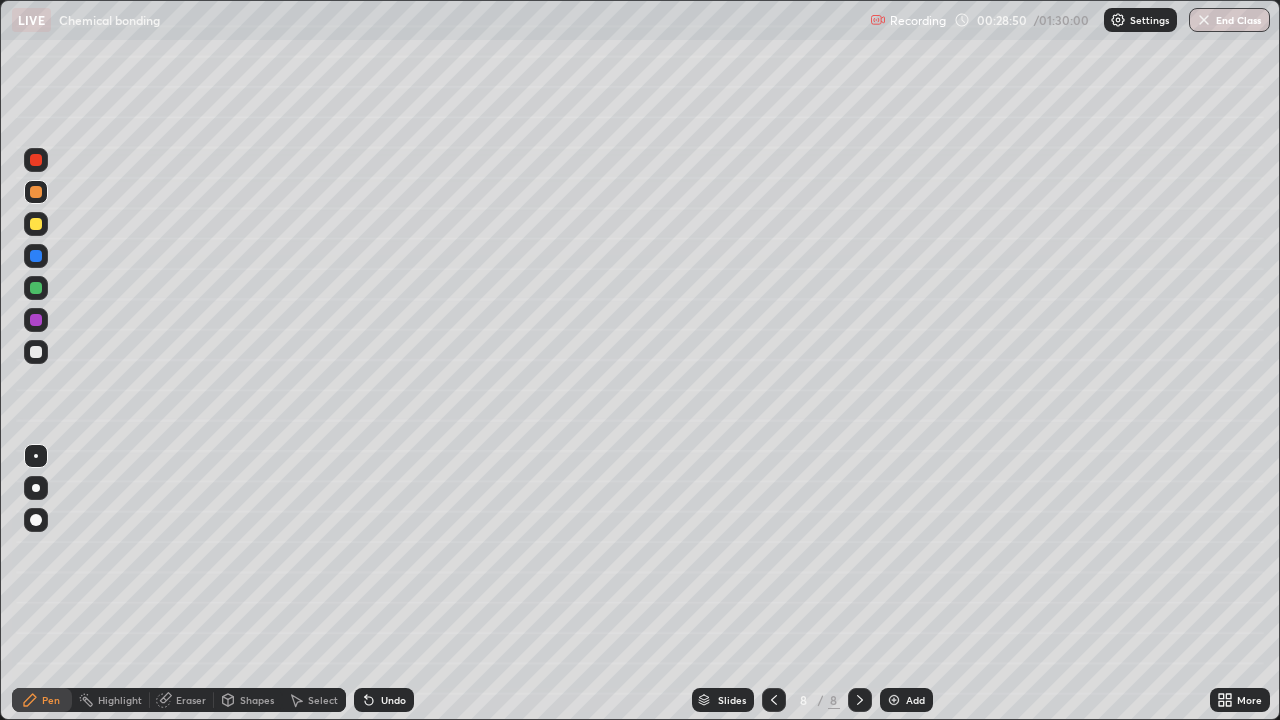 click on "Undo" at bounding box center [384, 700] 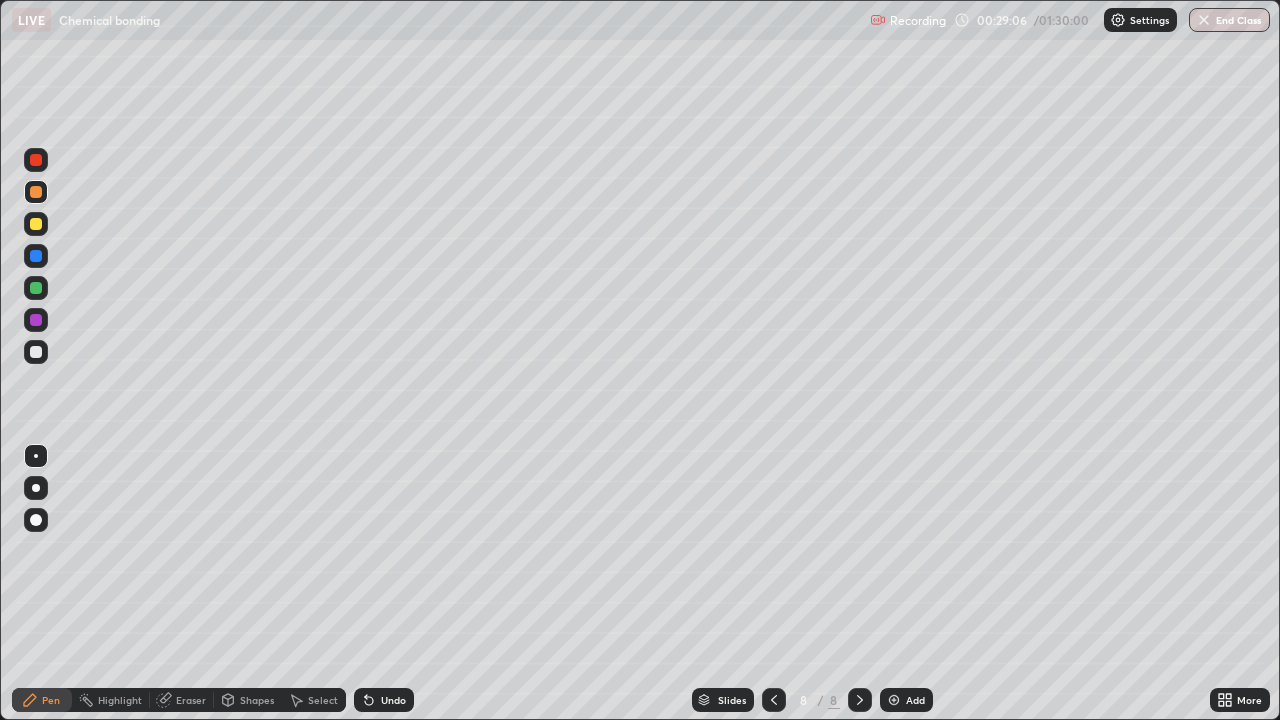click on "Add" at bounding box center (915, 700) 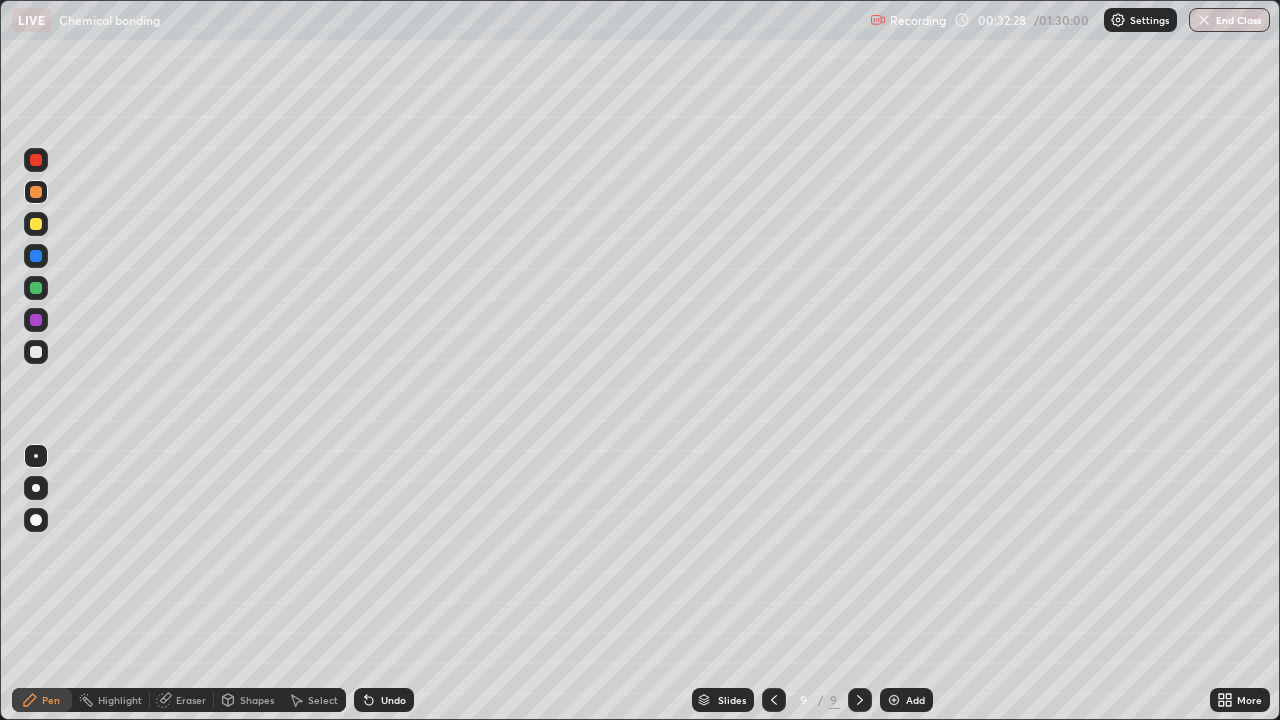 click on "Add" at bounding box center [906, 700] 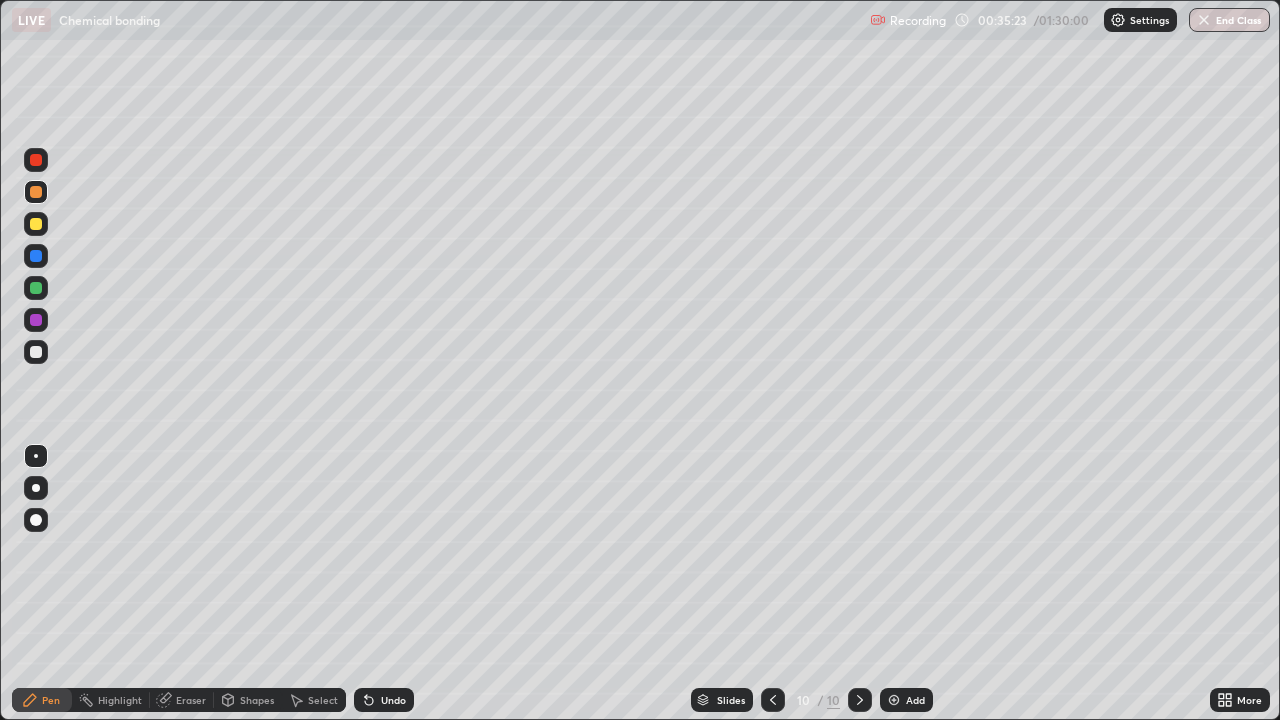 click on "Add" at bounding box center (906, 700) 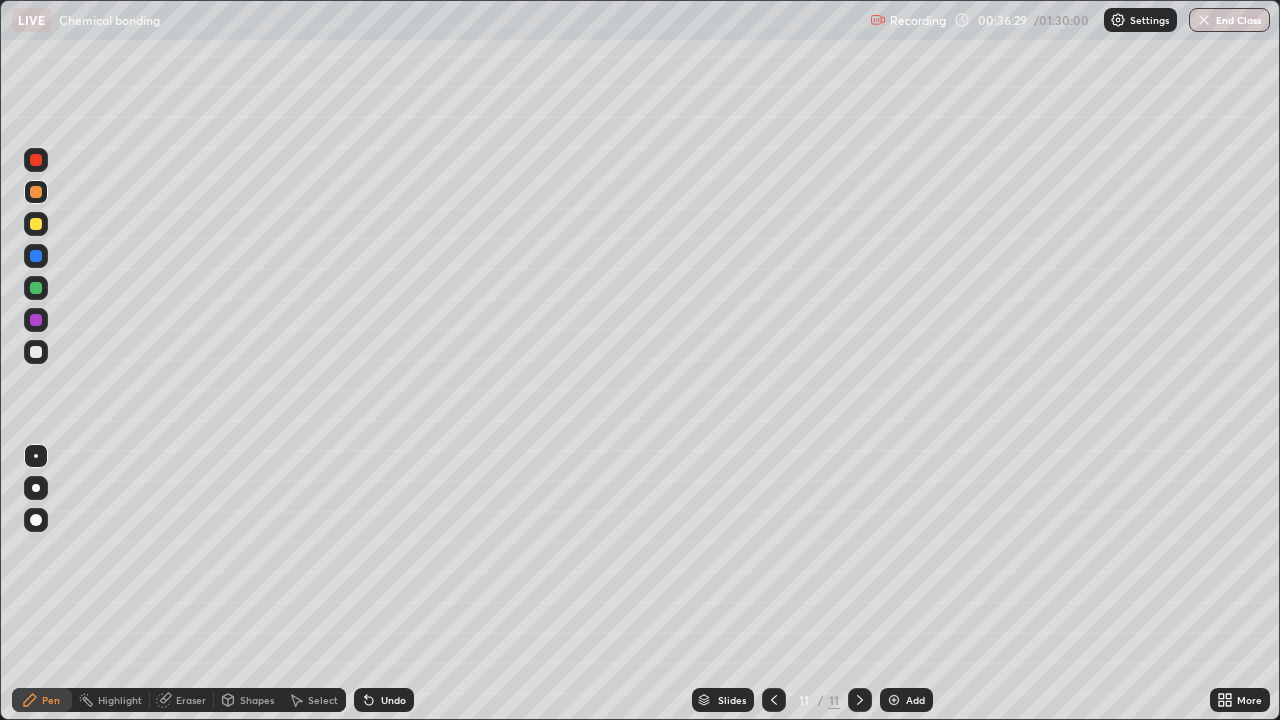 click on "Undo" at bounding box center [384, 700] 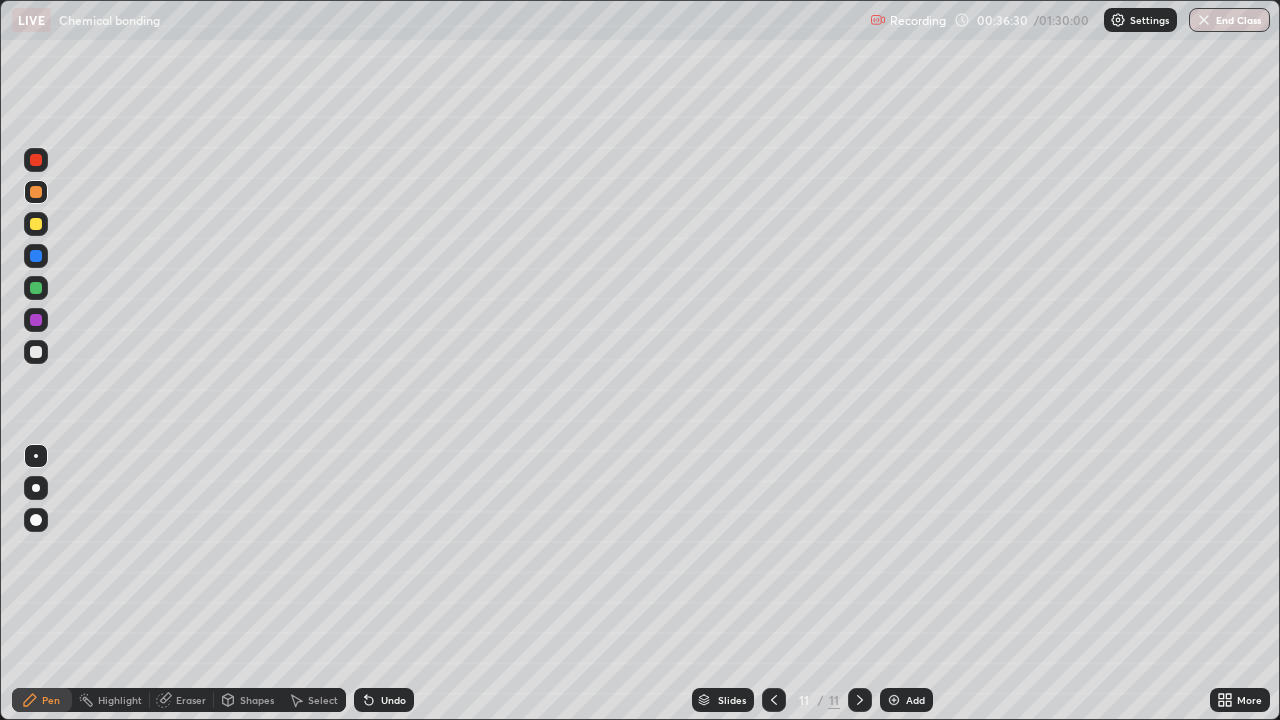 click on "Undo" at bounding box center (393, 700) 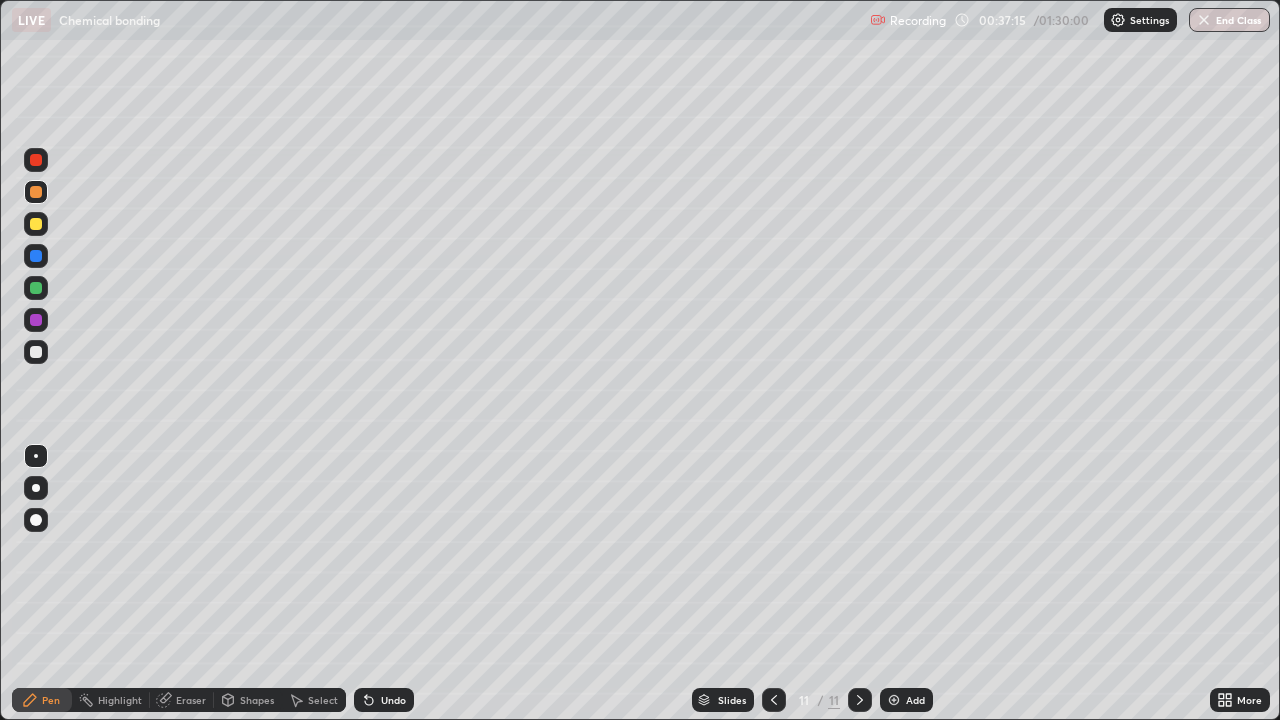 click on "Undo" at bounding box center [384, 700] 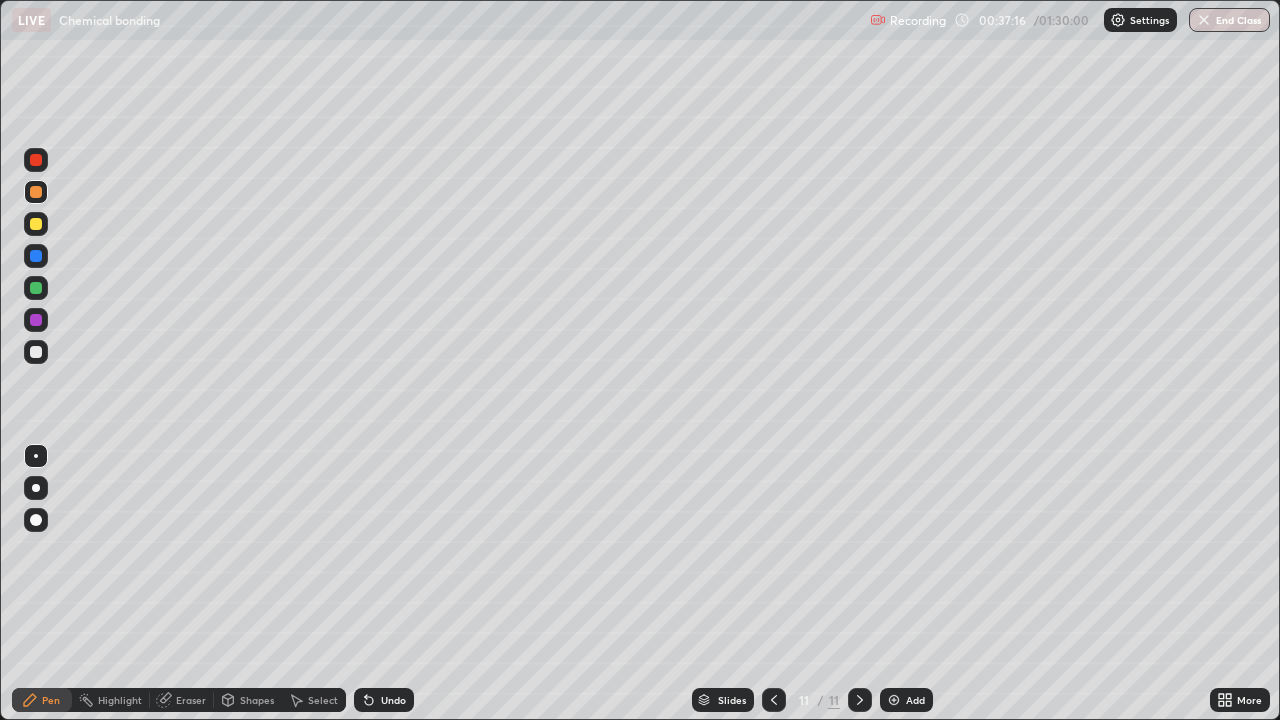 click on "Undo" at bounding box center (393, 700) 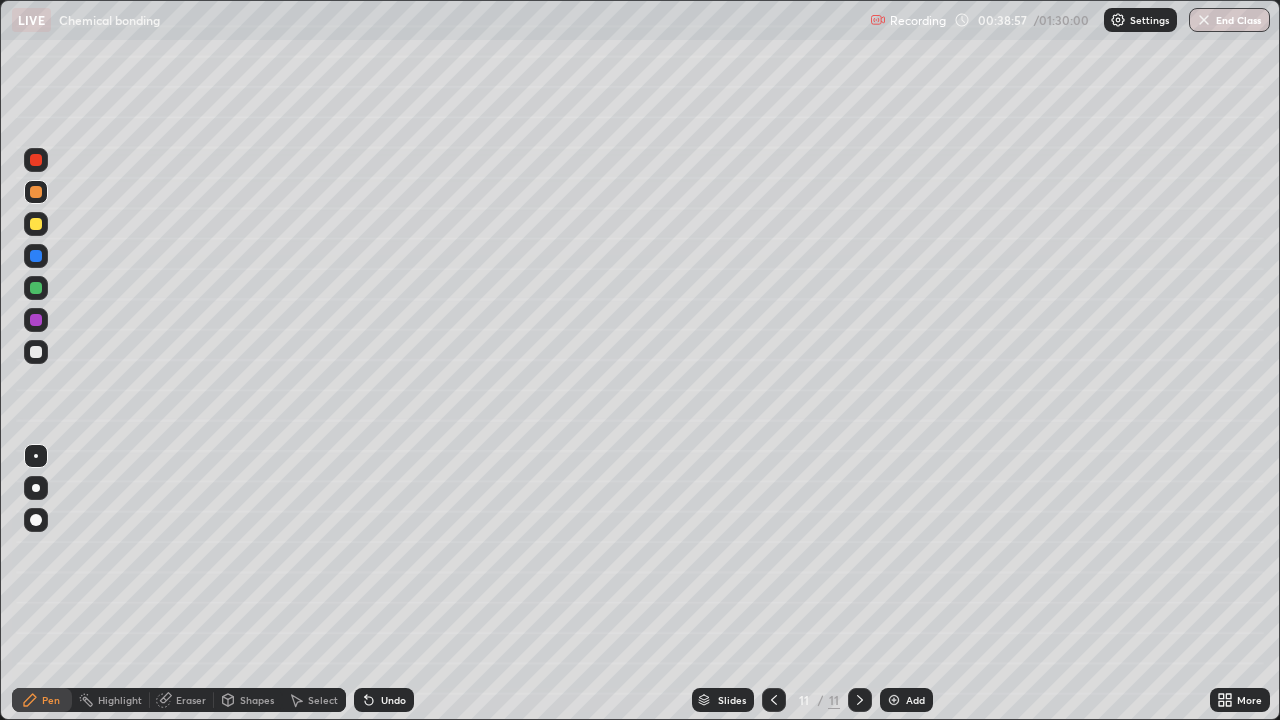 click on "Add" at bounding box center [906, 700] 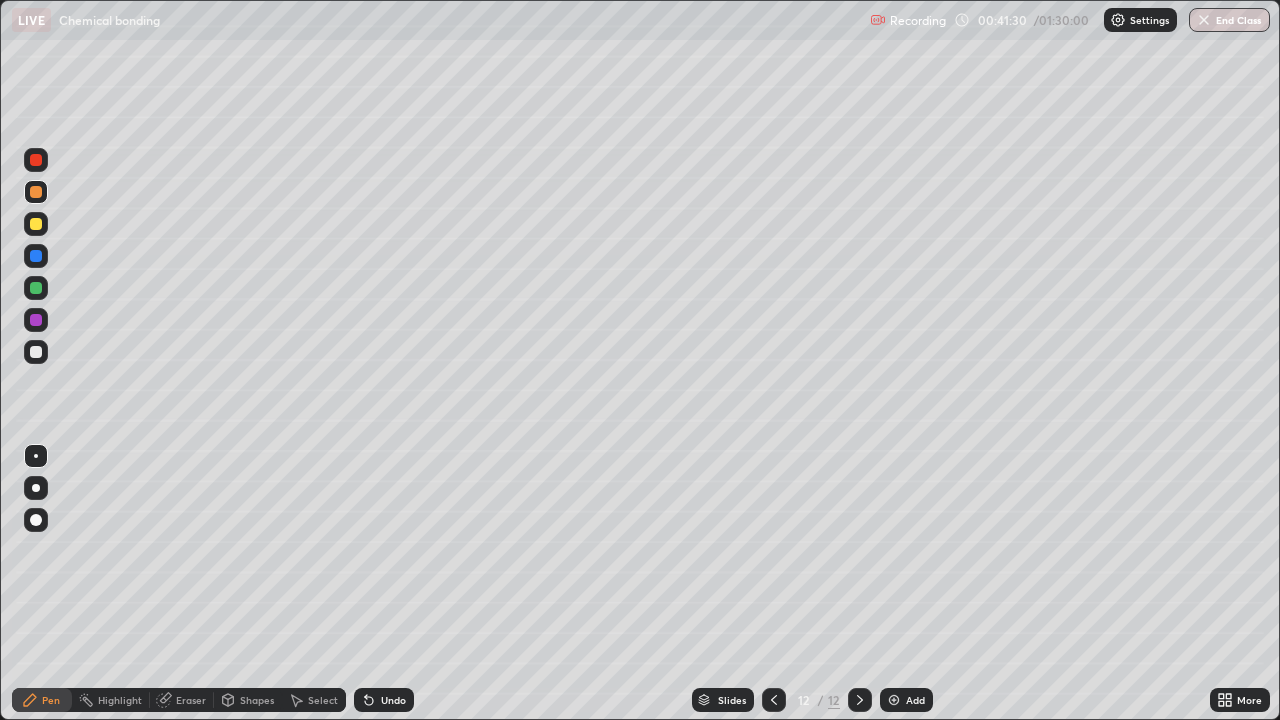click at bounding box center (774, 700) 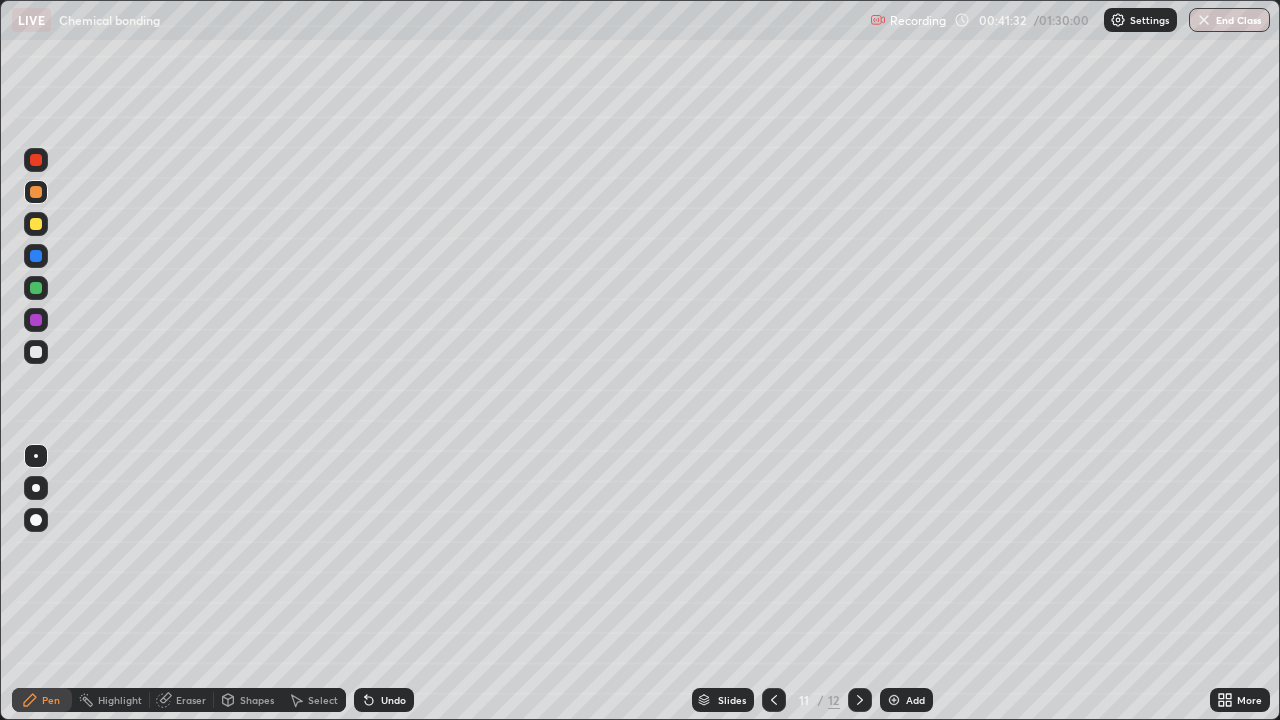click 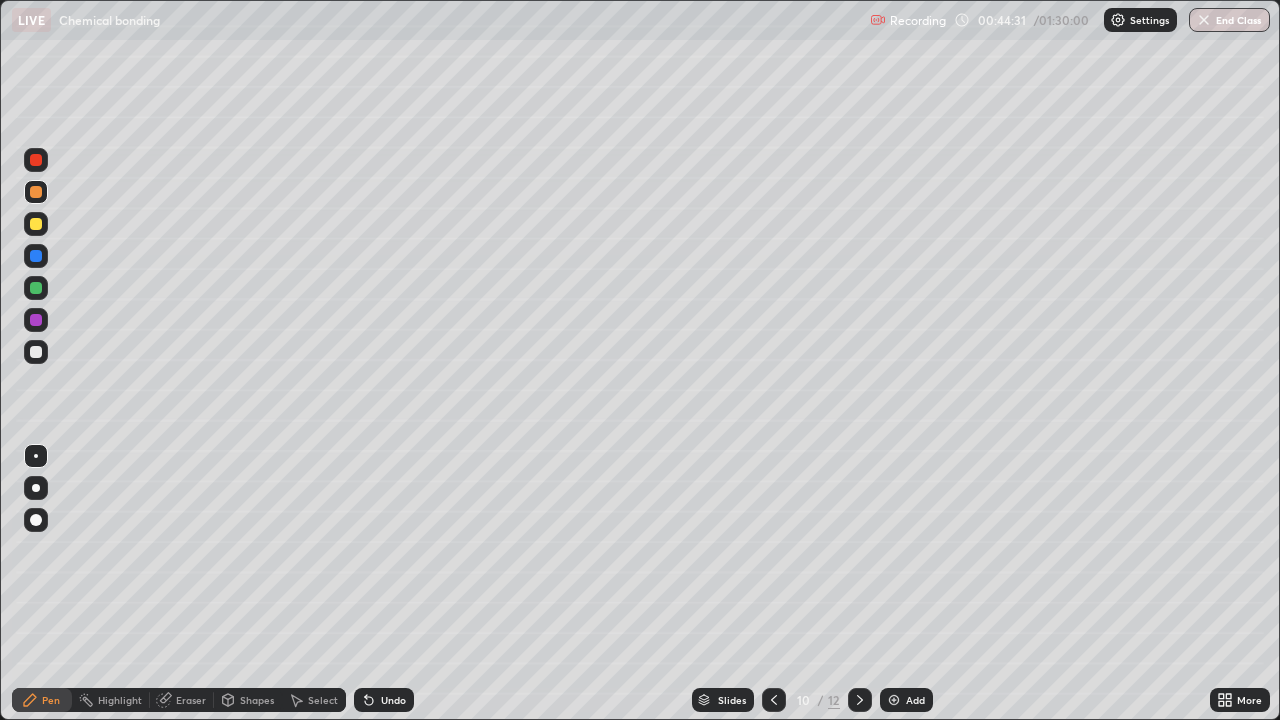 click at bounding box center (860, 700) 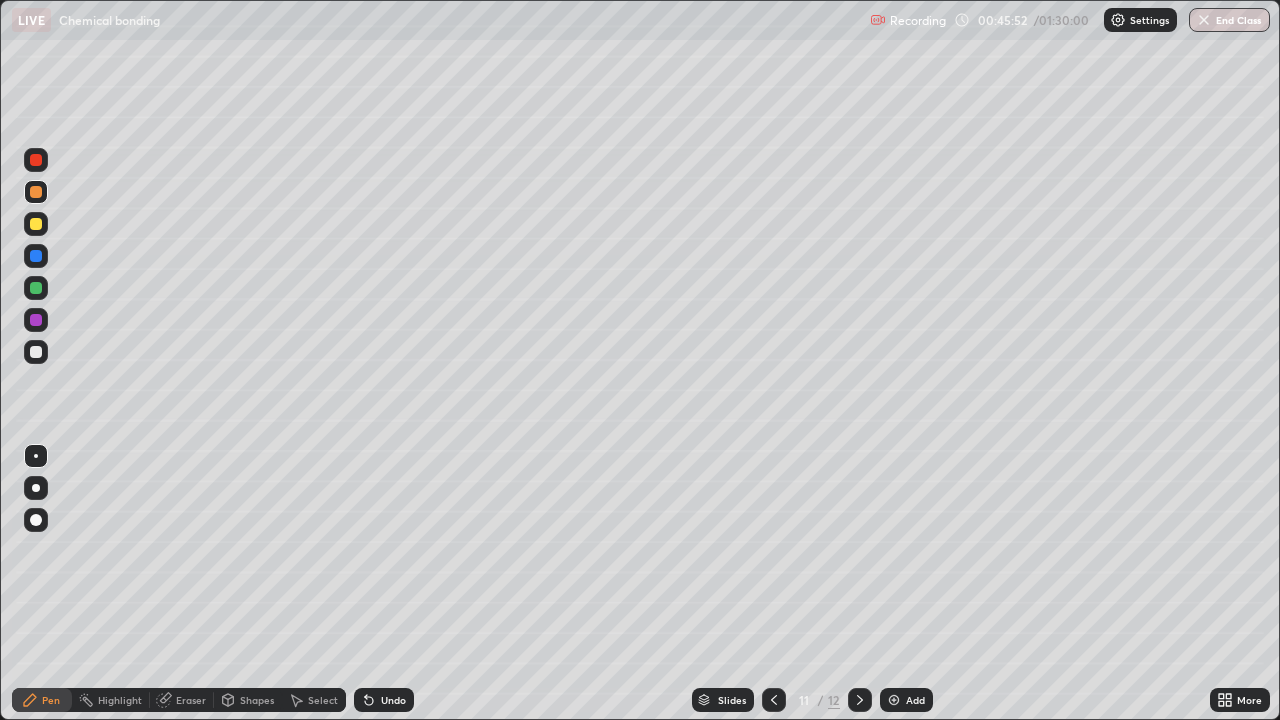 click 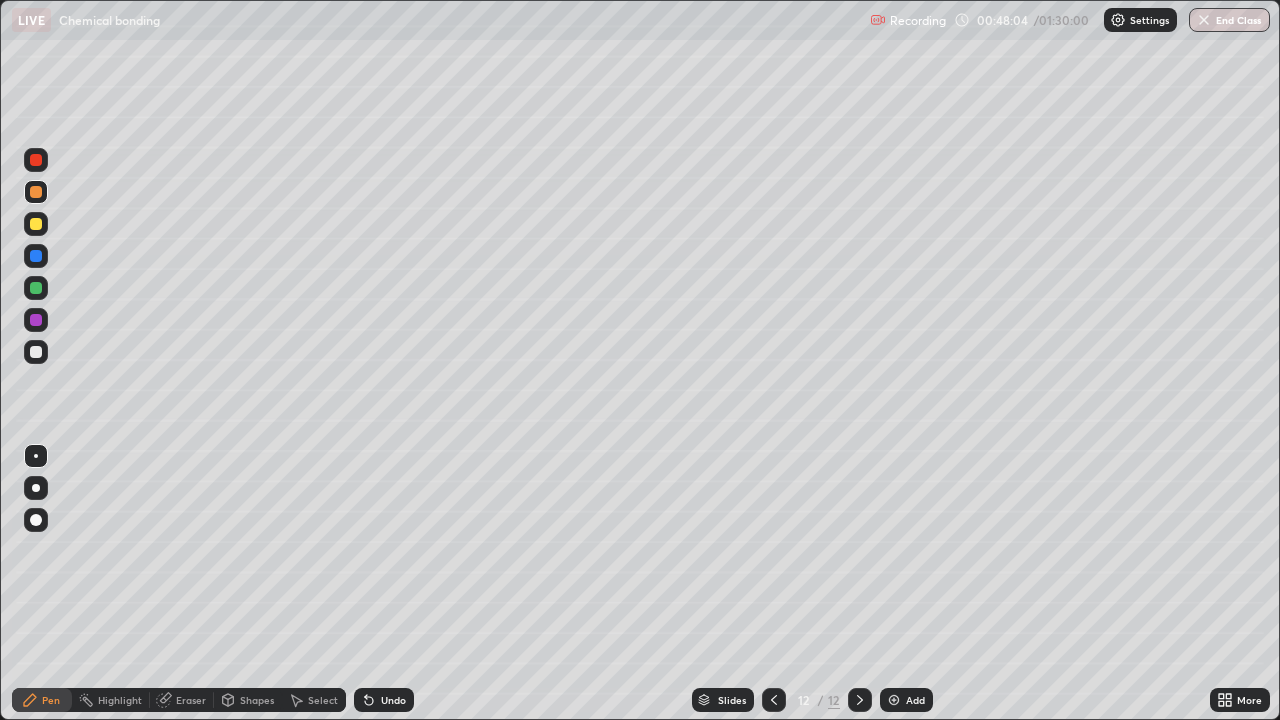 click on "Add" at bounding box center [915, 700] 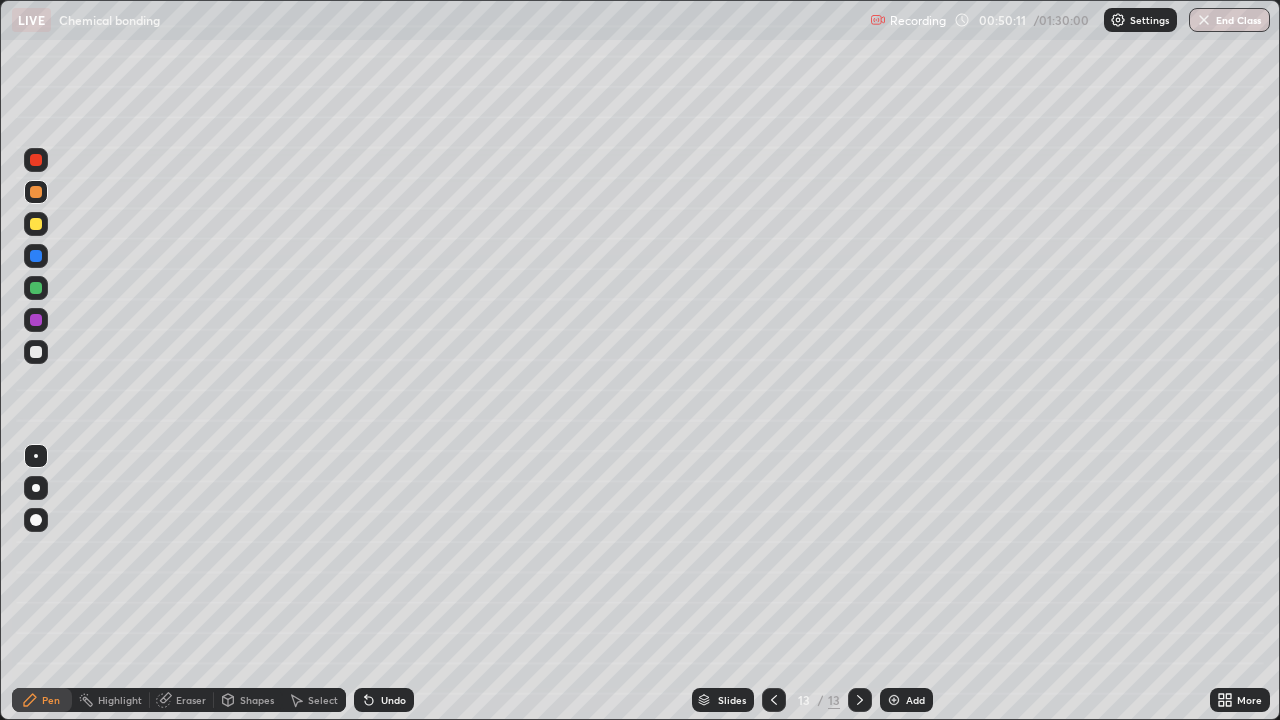 click on "Add" at bounding box center [906, 700] 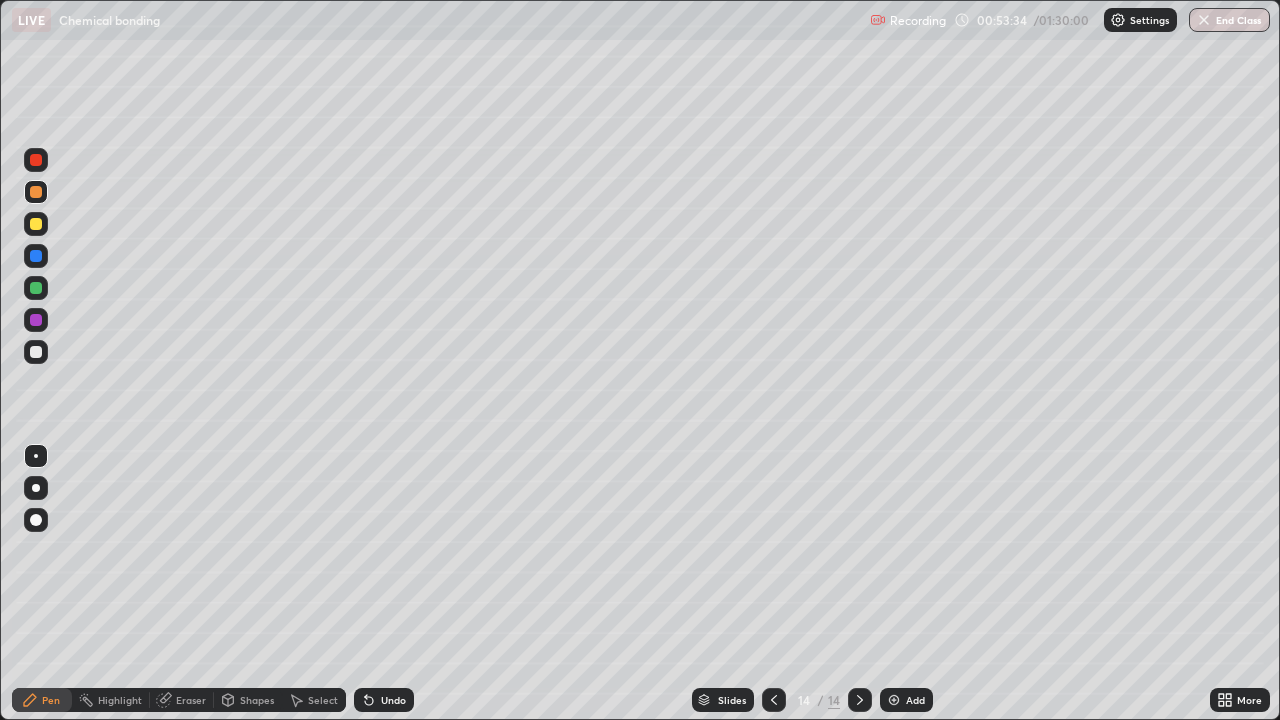 click on "Add" at bounding box center [906, 700] 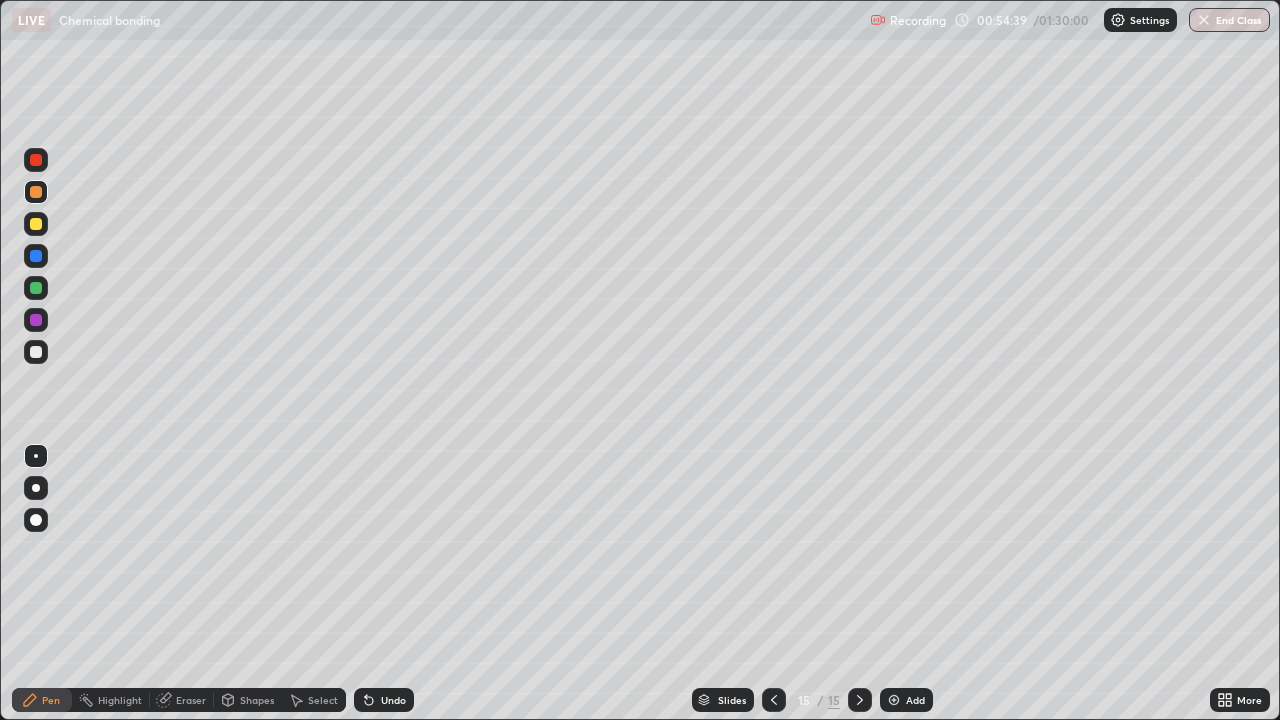 click at bounding box center [36, 288] 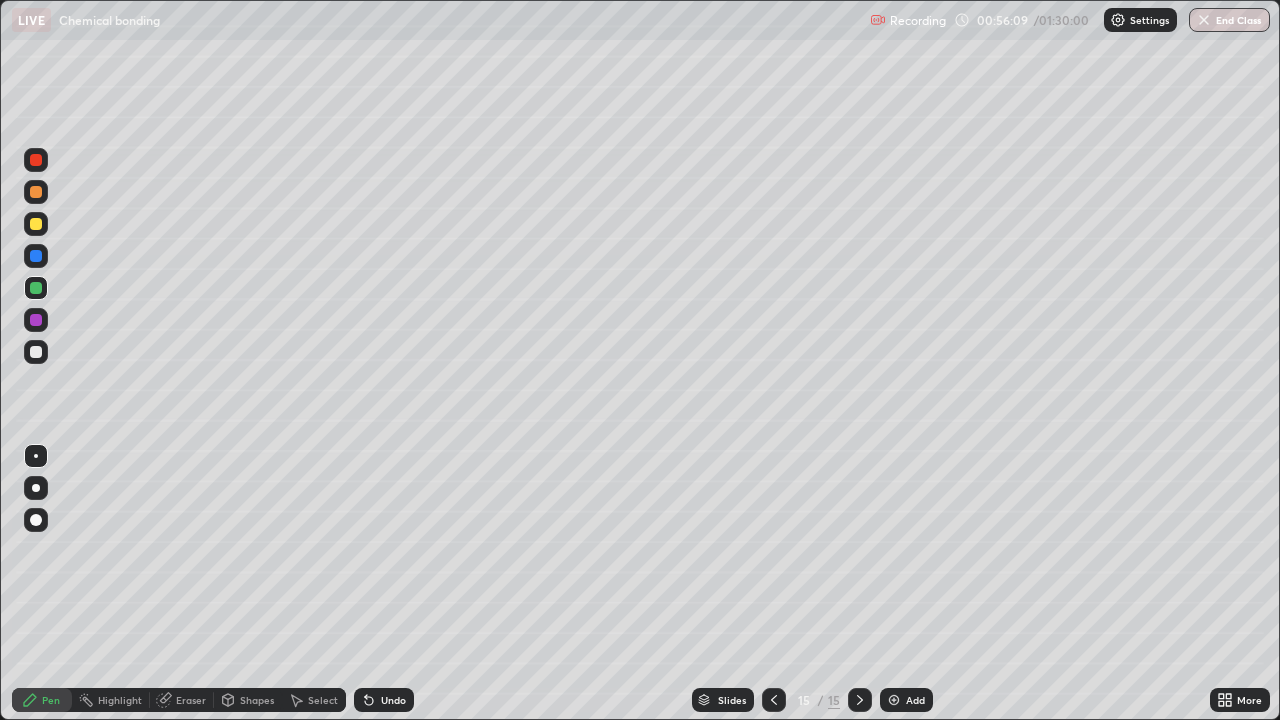 click at bounding box center [36, 192] 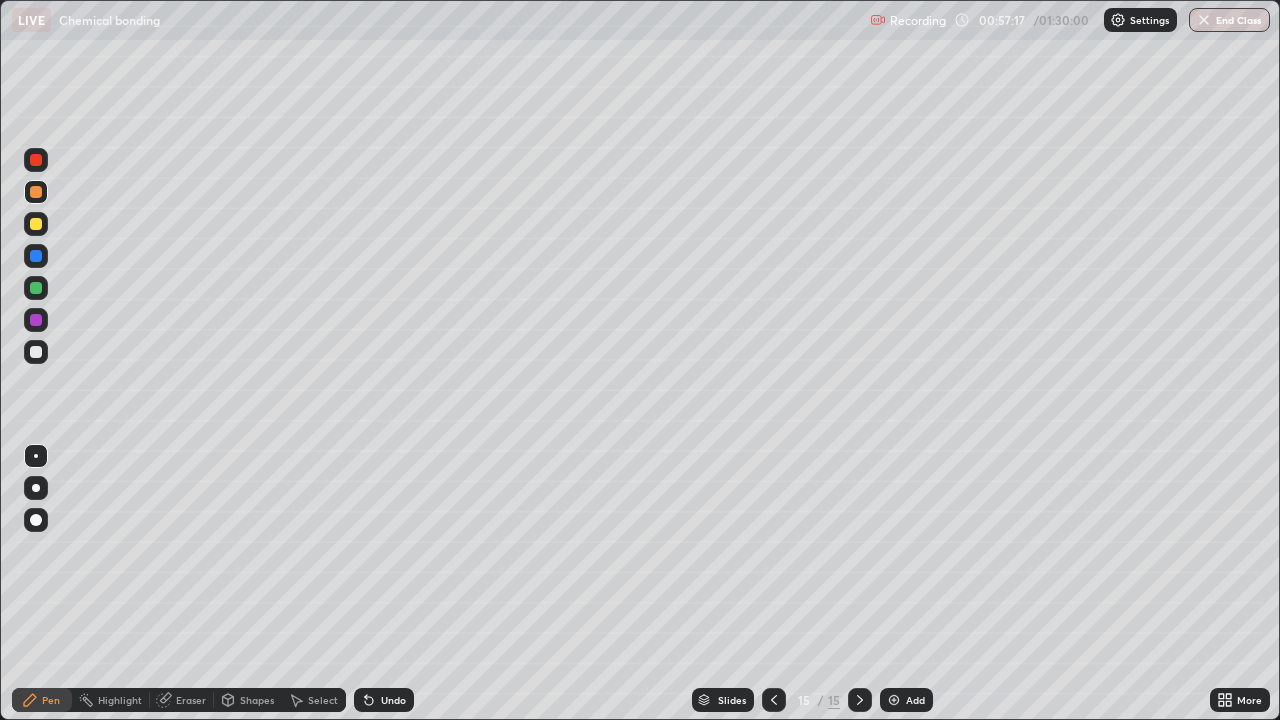 click at bounding box center (894, 700) 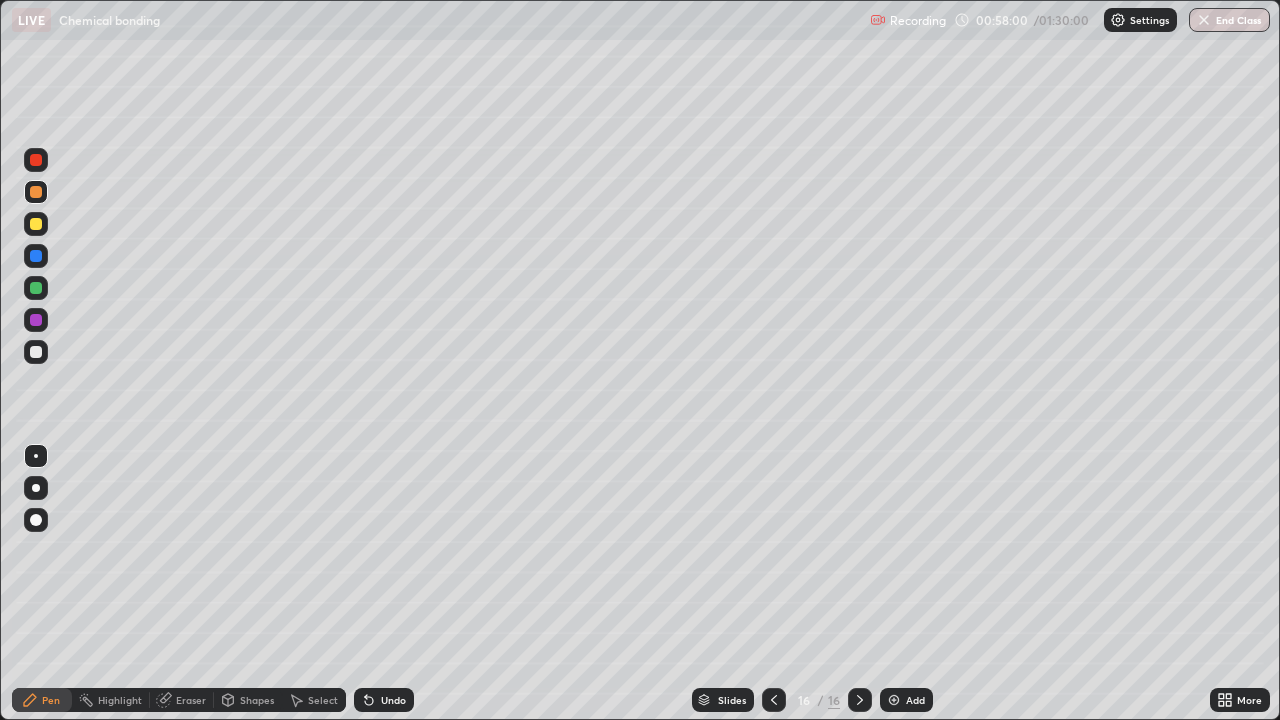 click at bounding box center (36, 352) 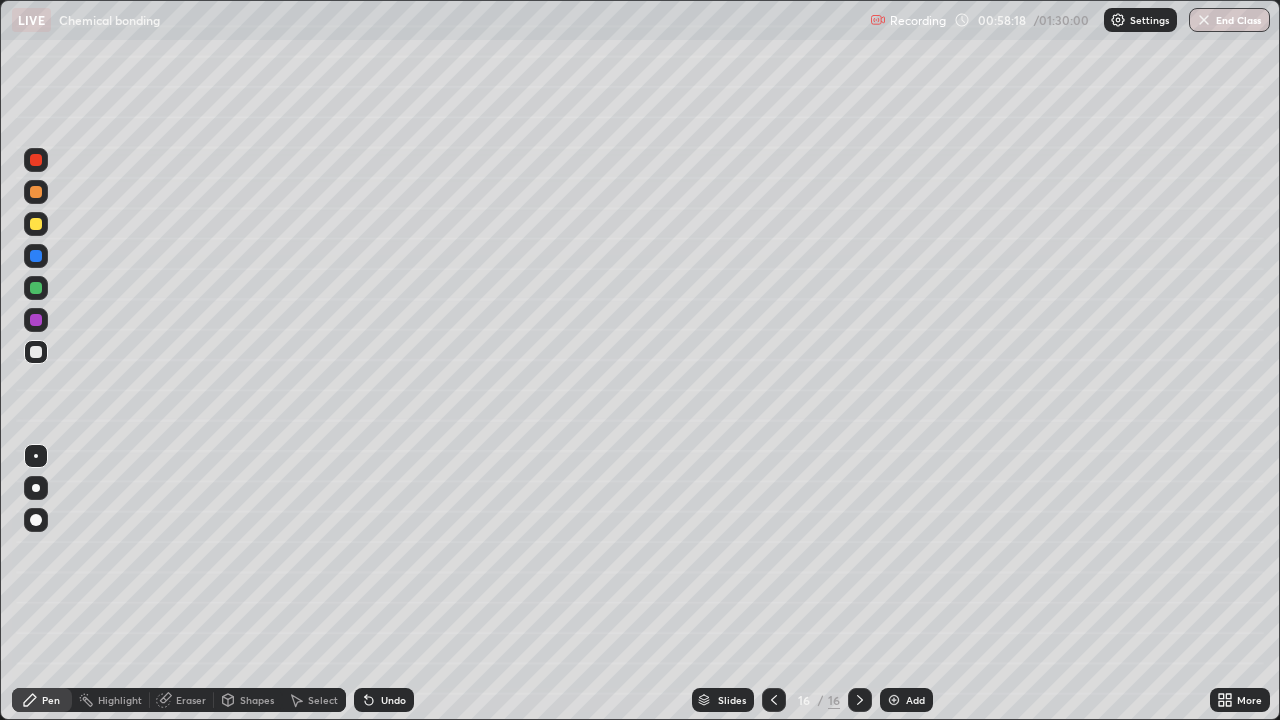 click at bounding box center [36, 288] 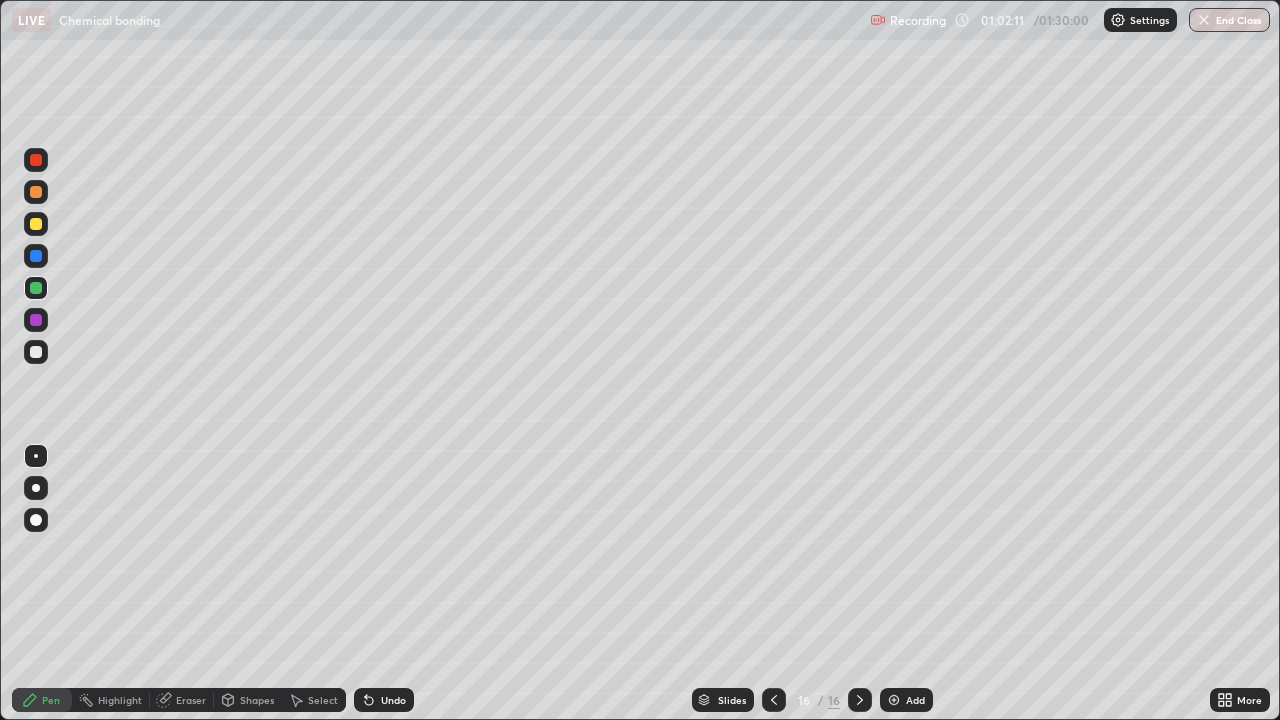 click on "Add" at bounding box center (915, 700) 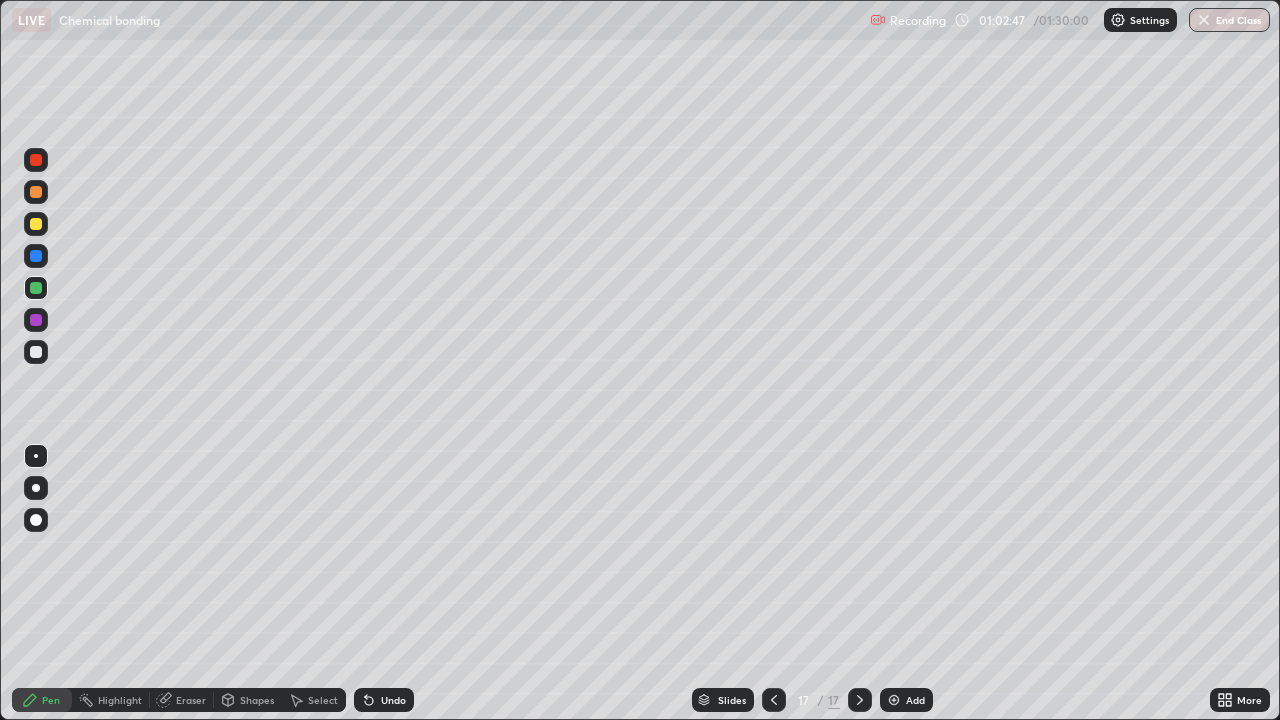 click at bounding box center [36, 352] 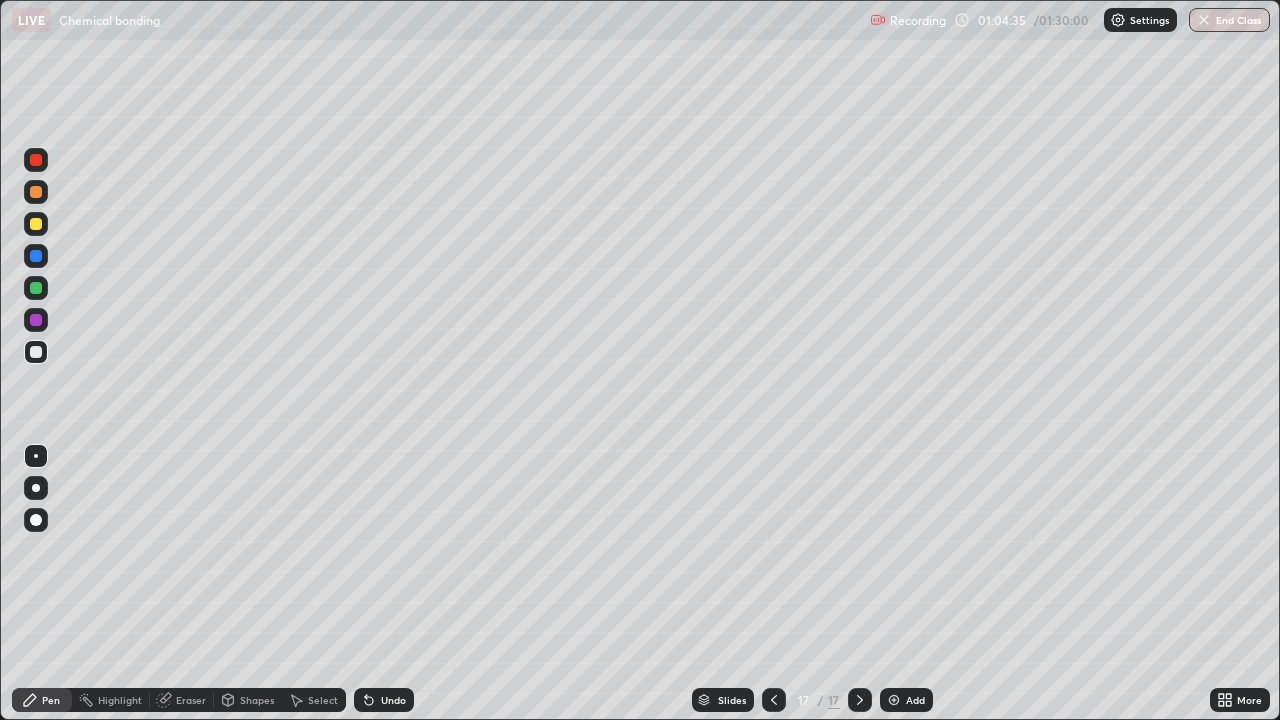 click on "Undo" at bounding box center [384, 700] 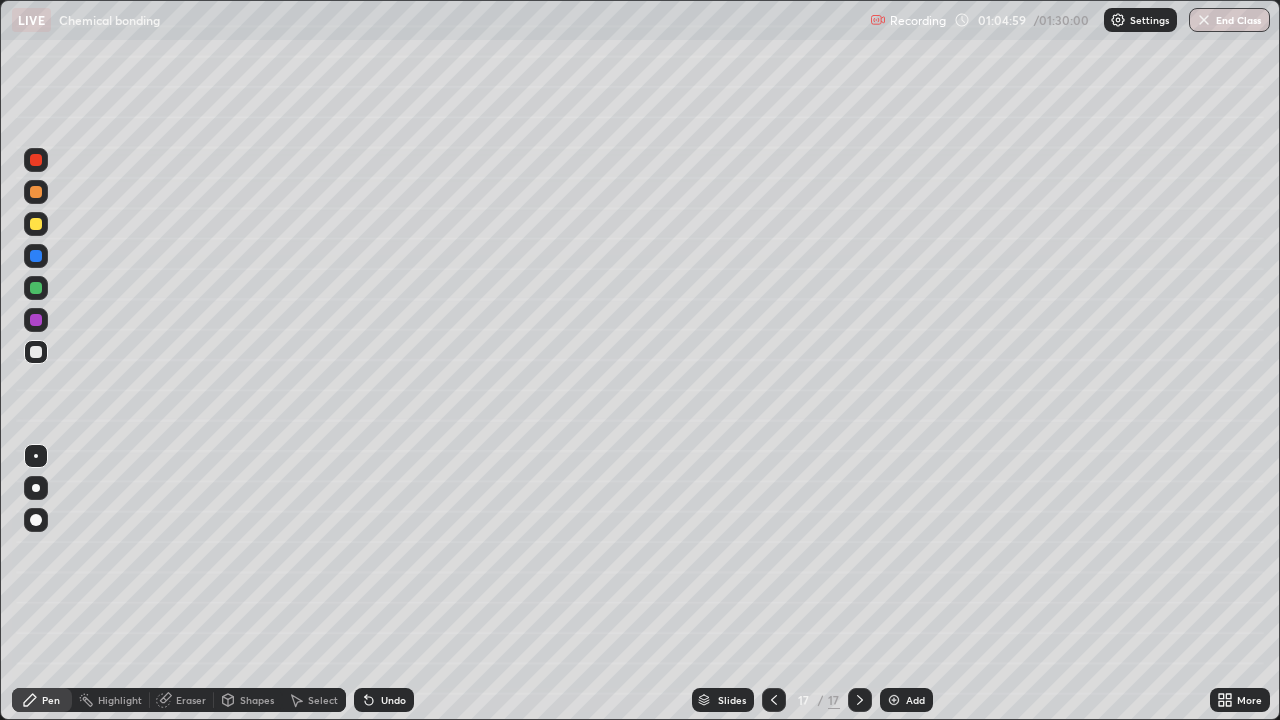 click at bounding box center [36, 320] 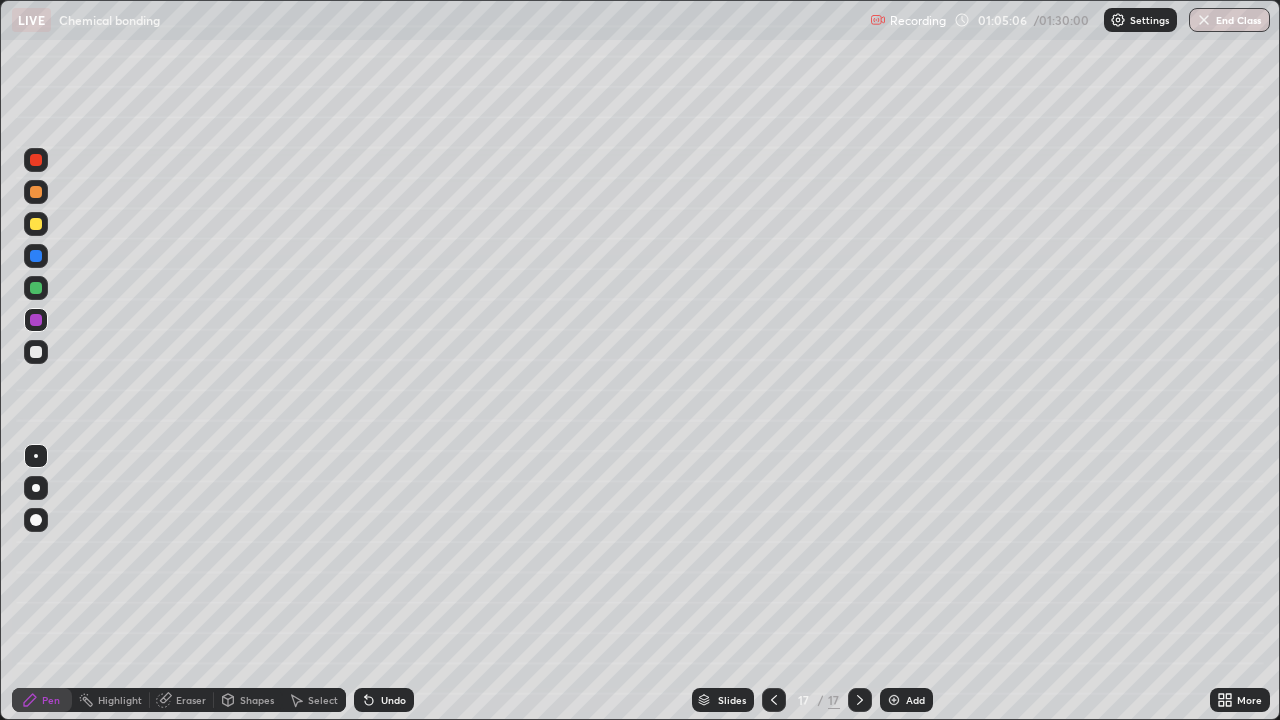 click at bounding box center [36, 288] 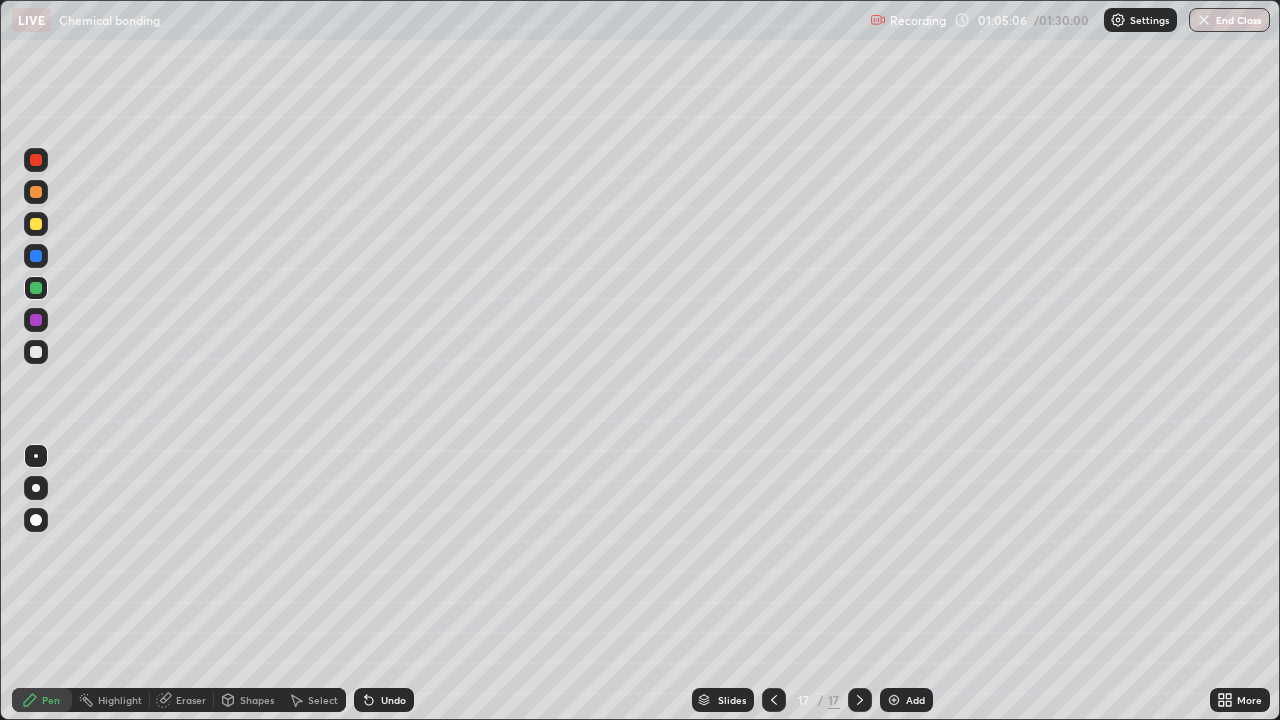 click at bounding box center (36, 256) 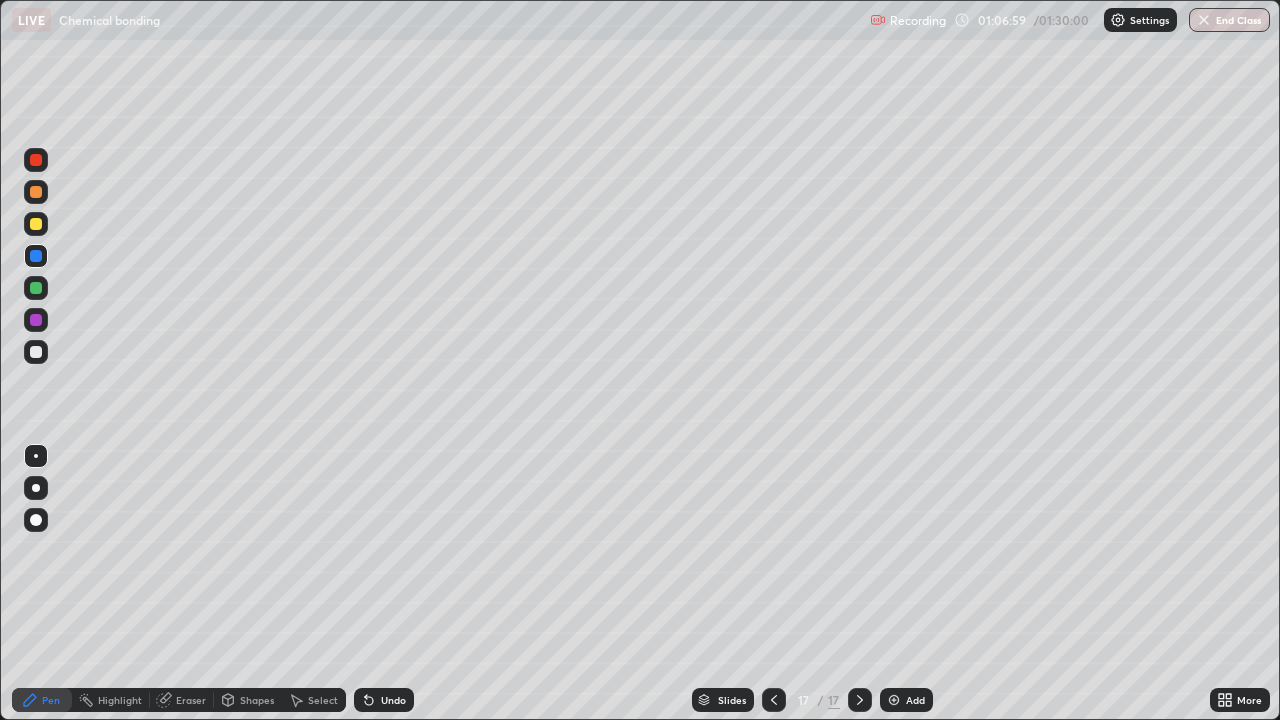 click 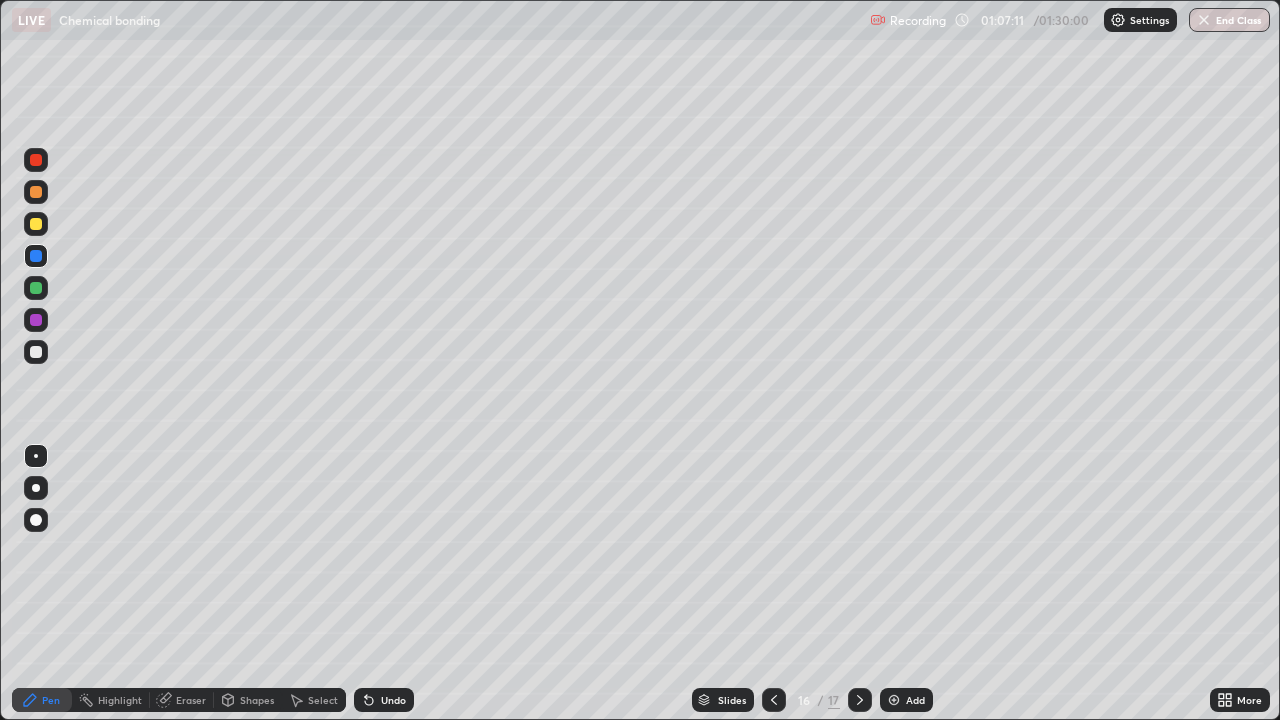click at bounding box center (894, 700) 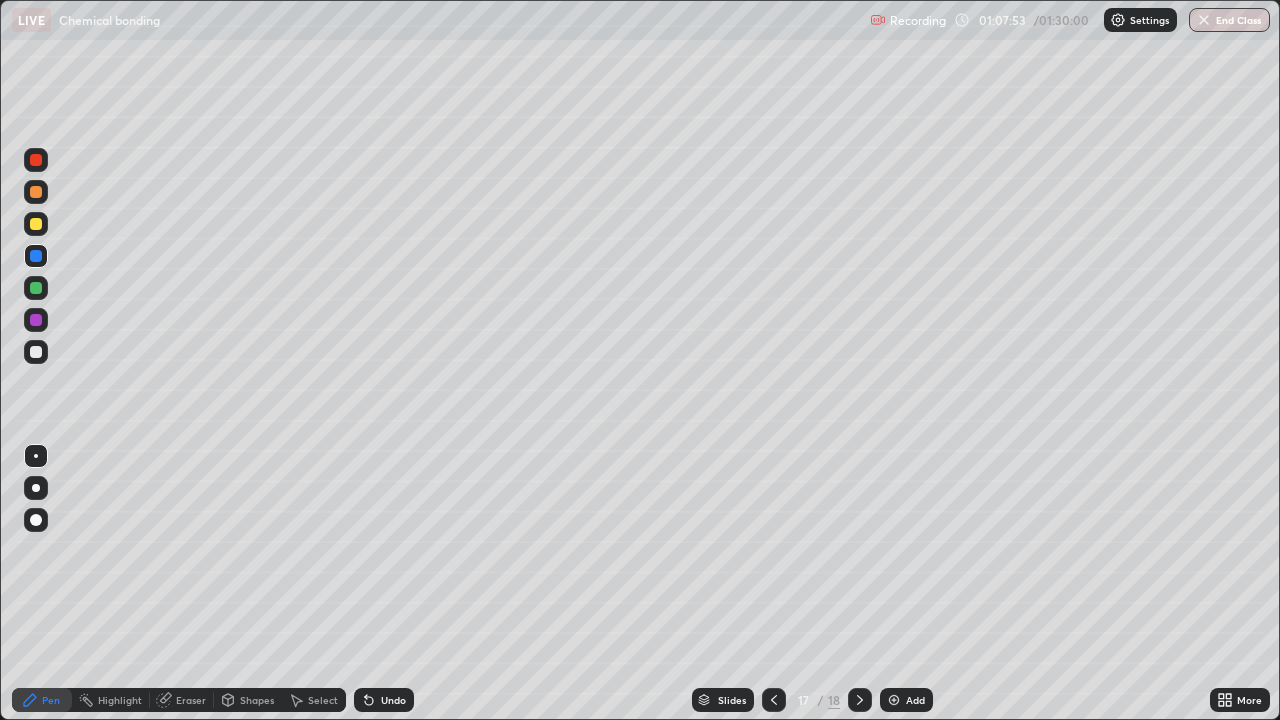 click on "Undo" at bounding box center (384, 700) 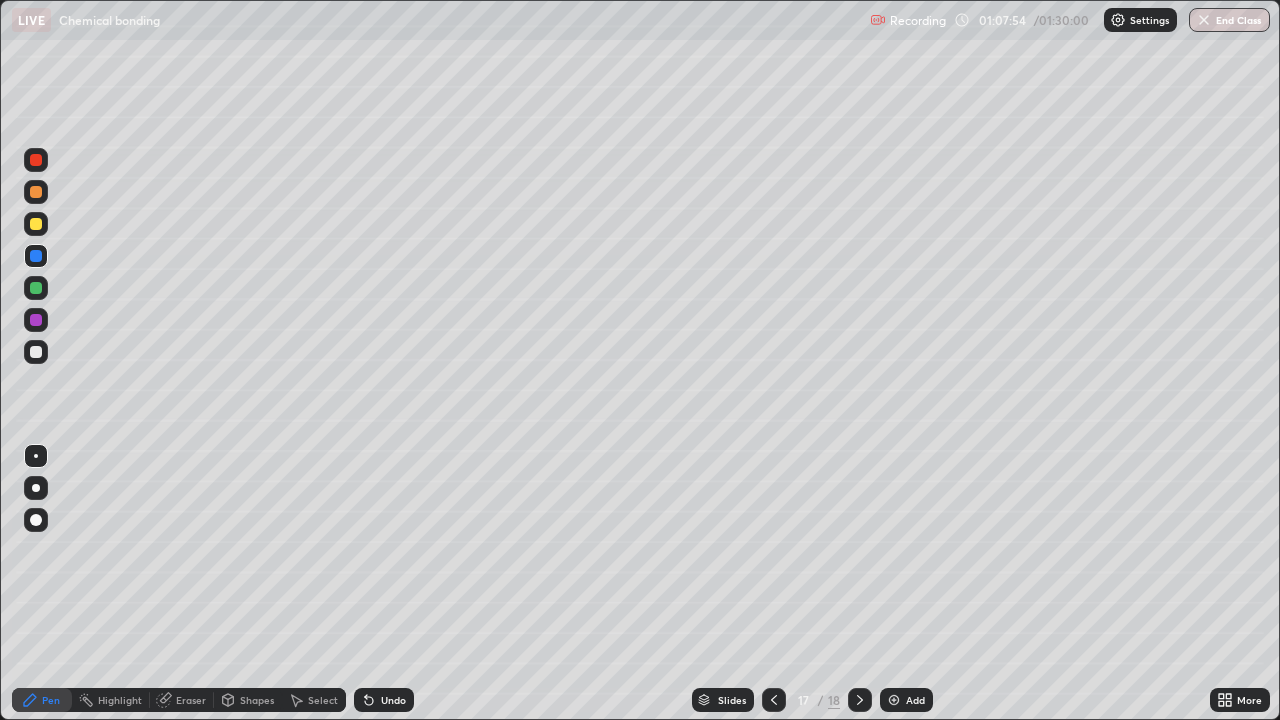 click on "Undo" at bounding box center [384, 700] 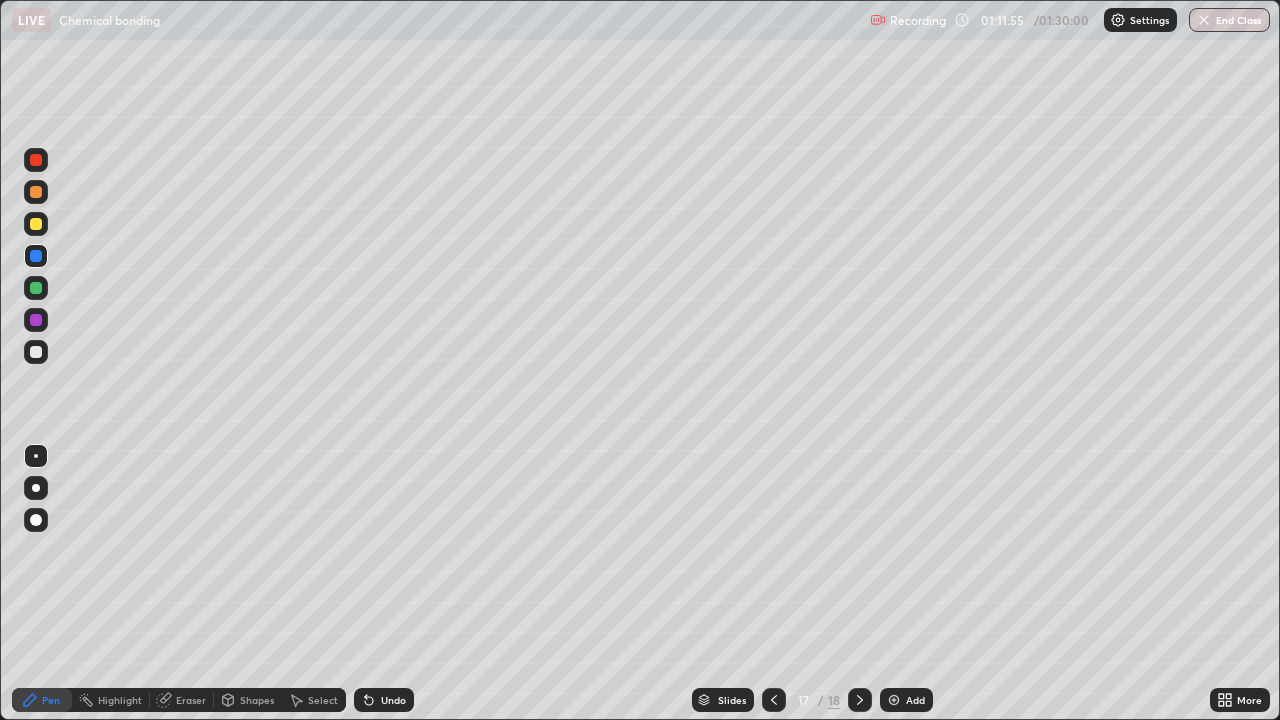 click on "Add" at bounding box center (906, 700) 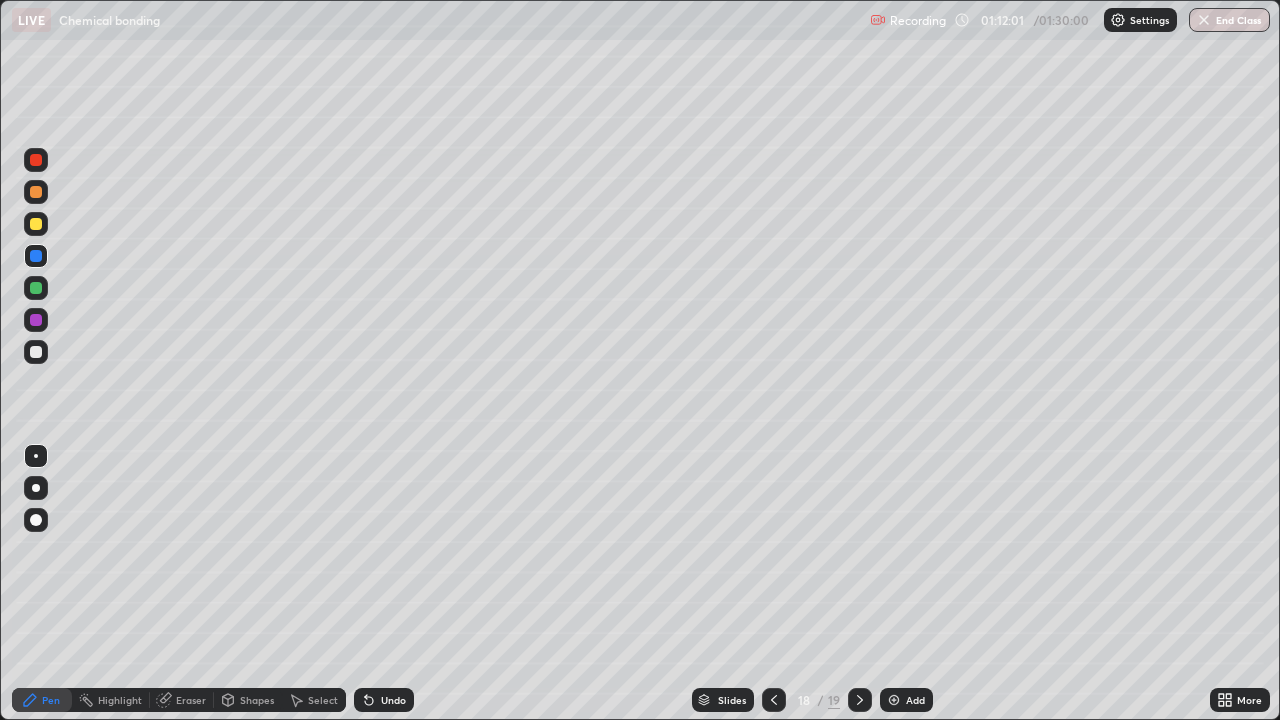 click on "Undo" at bounding box center [384, 700] 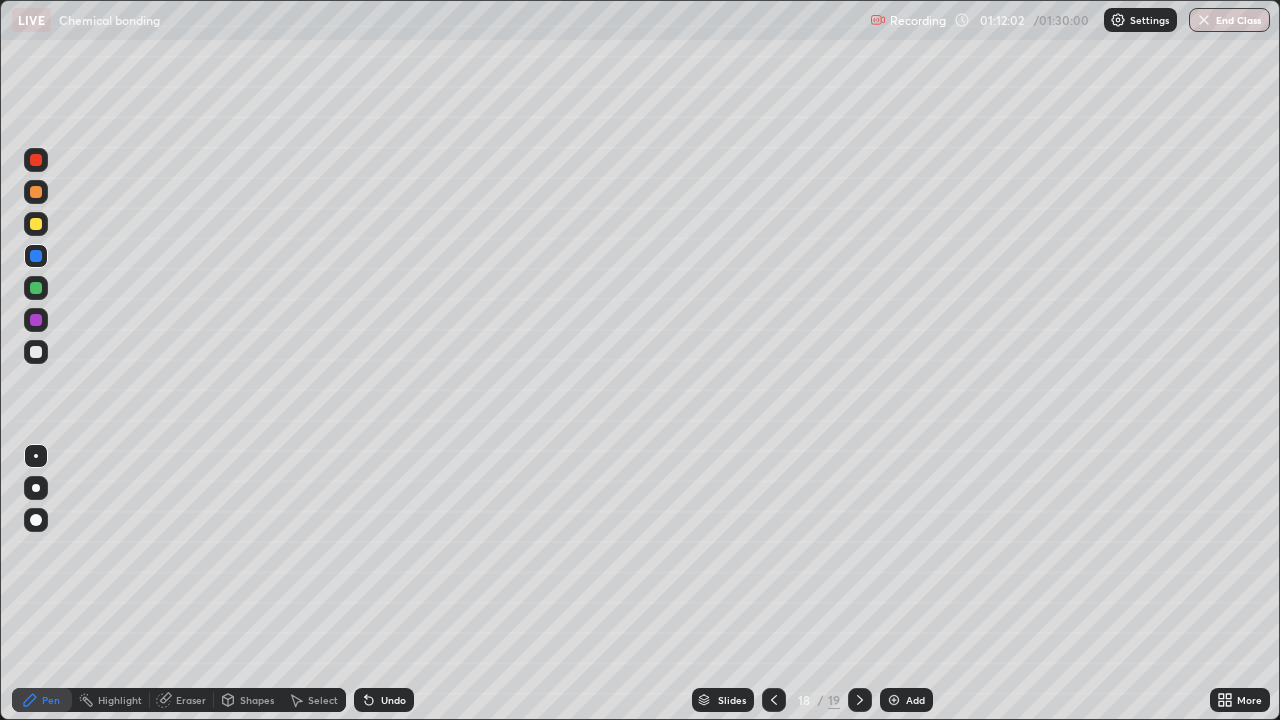click on "Undo" at bounding box center [384, 700] 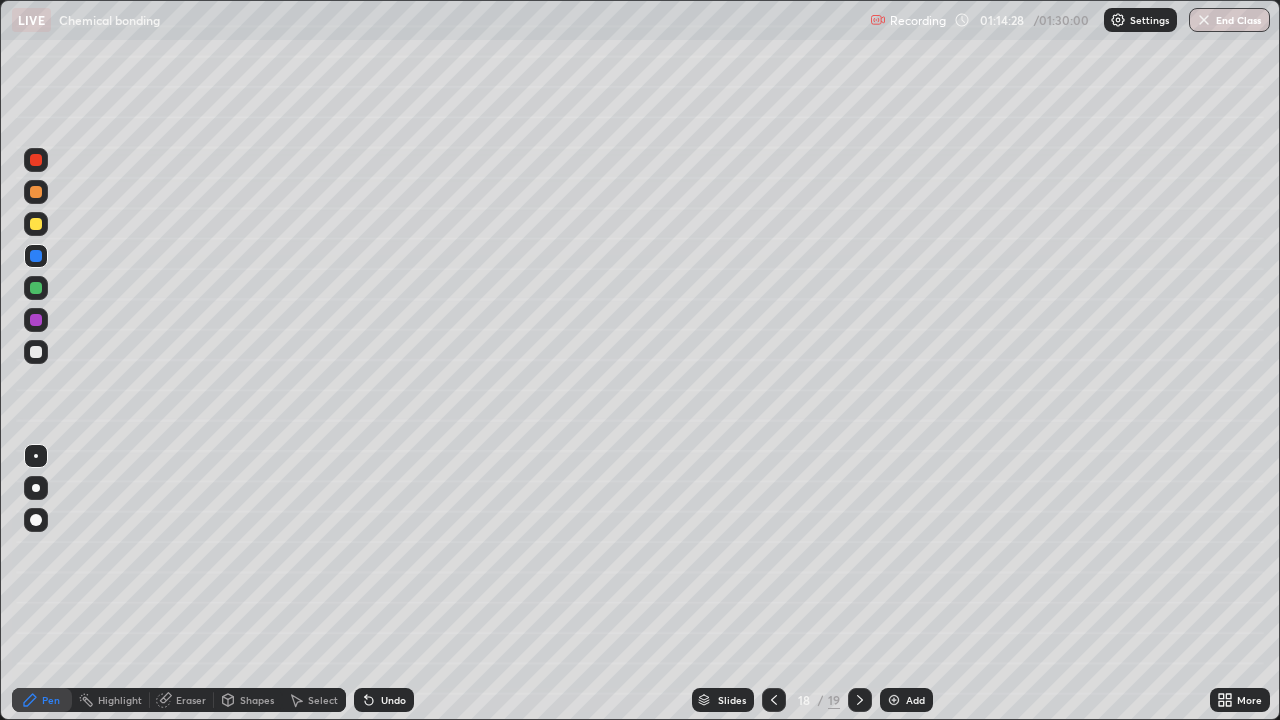 click on "Add" at bounding box center [915, 700] 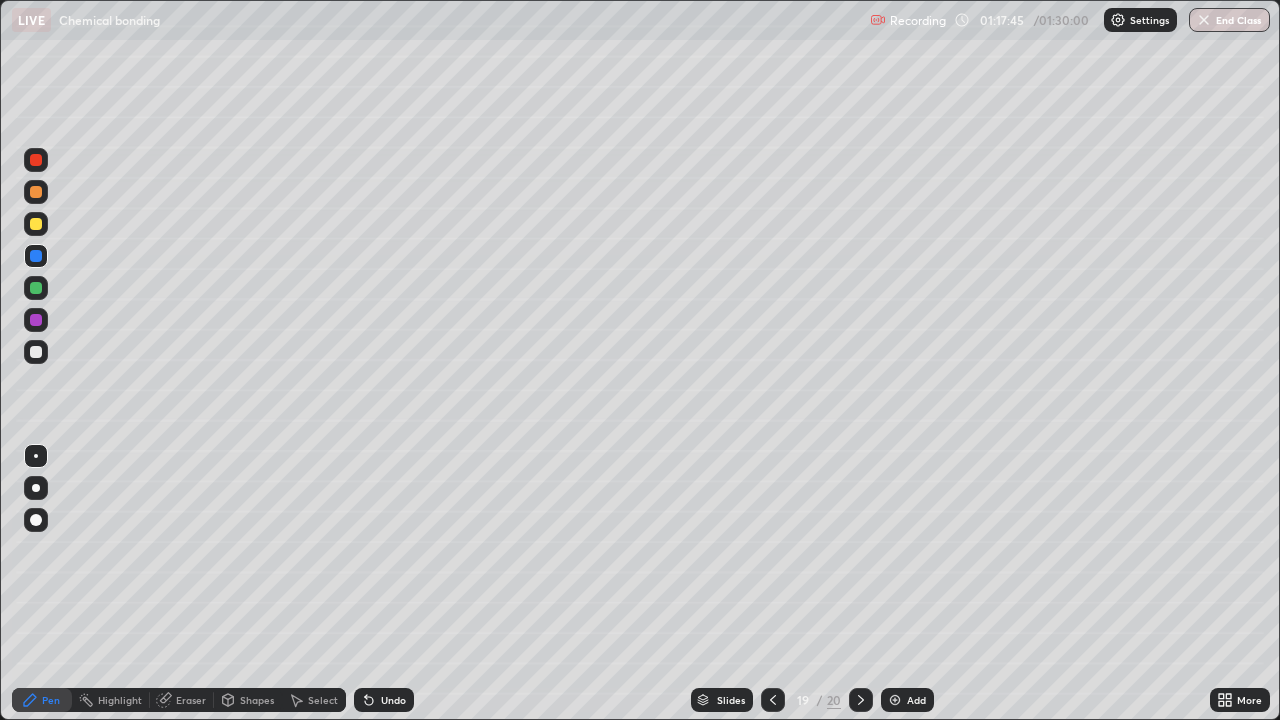 click on "Add" at bounding box center [907, 700] 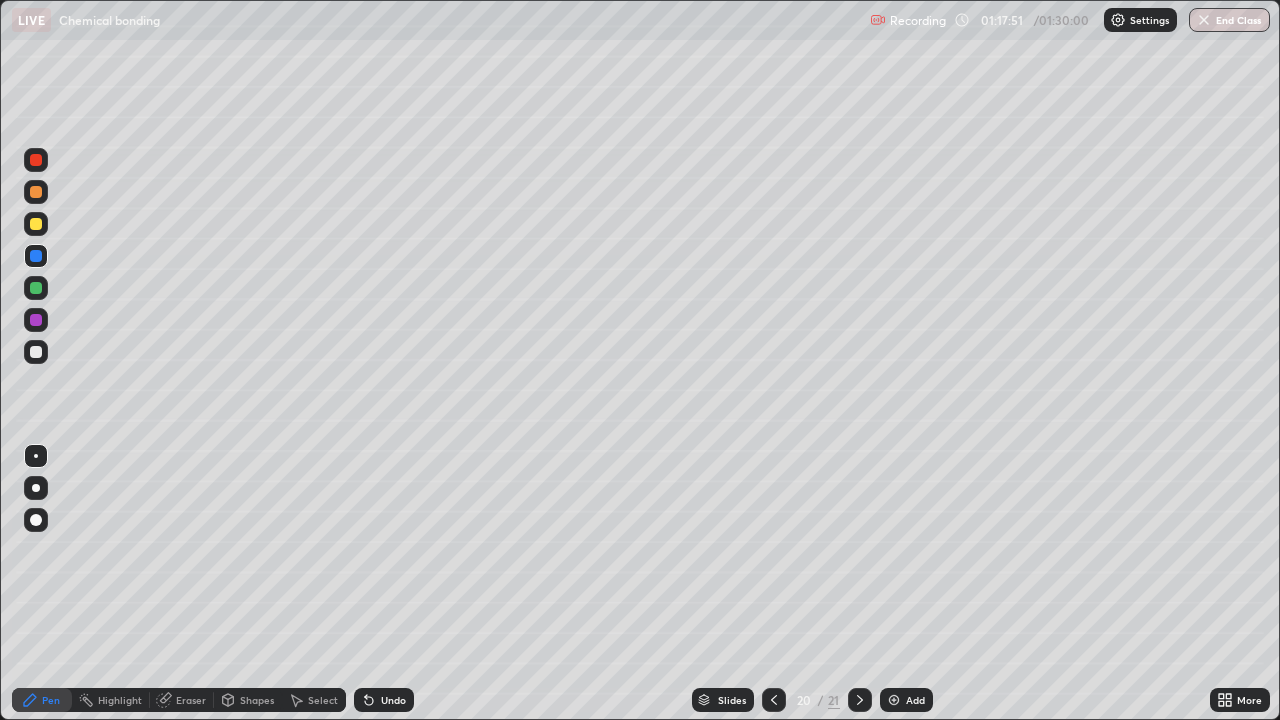 click at bounding box center [36, 192] 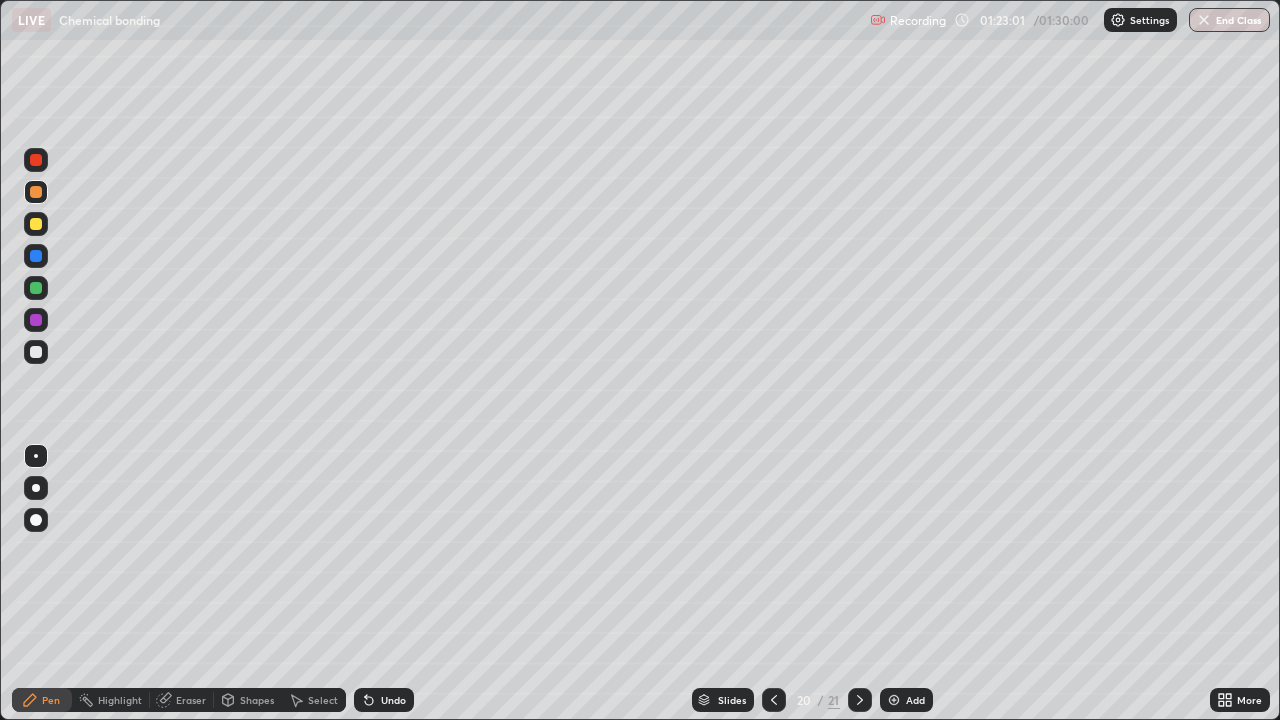 click at bounding box center (894, 700) 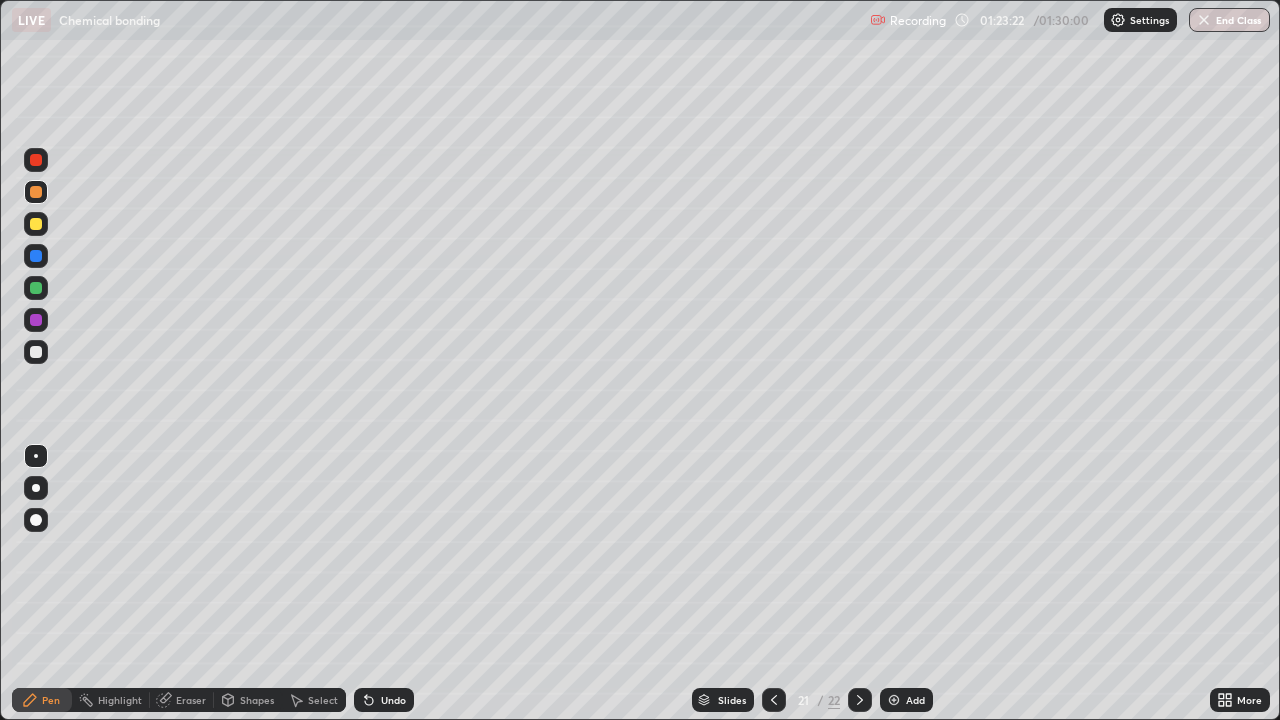 click on "Undo" at bounding box center [384, 700] 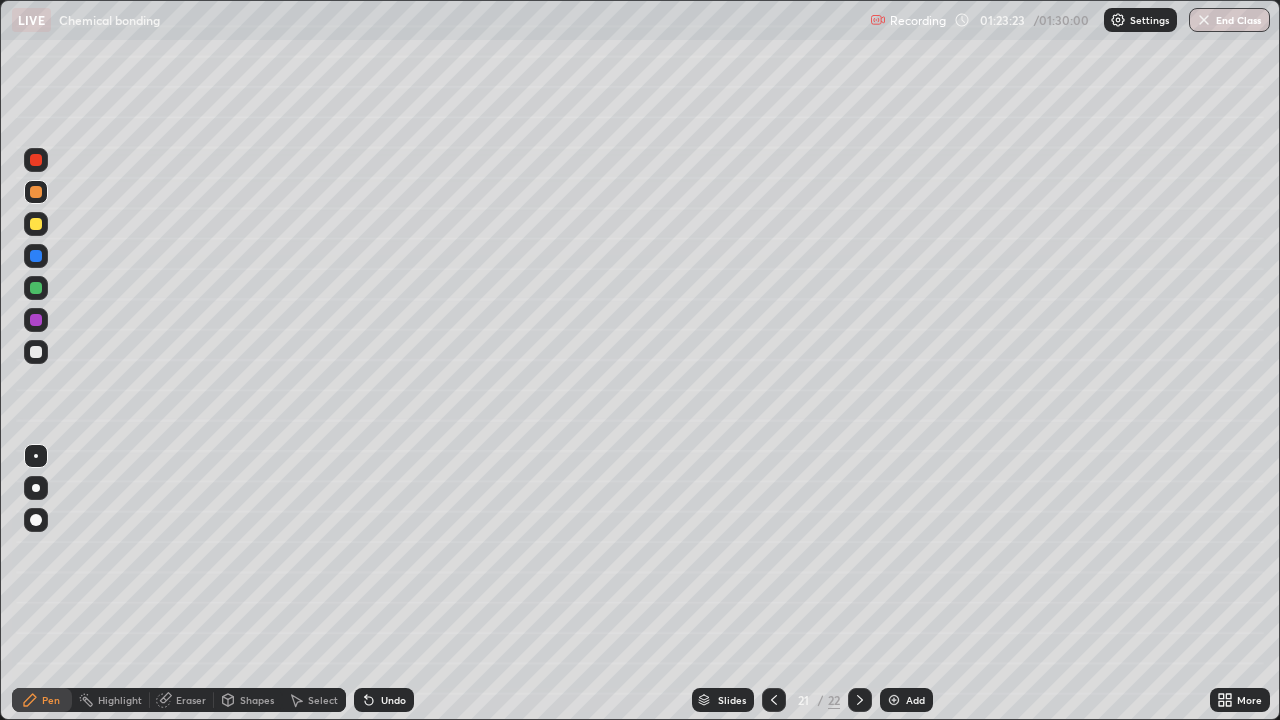 click on "Undo" at bounding box center [384, 700] 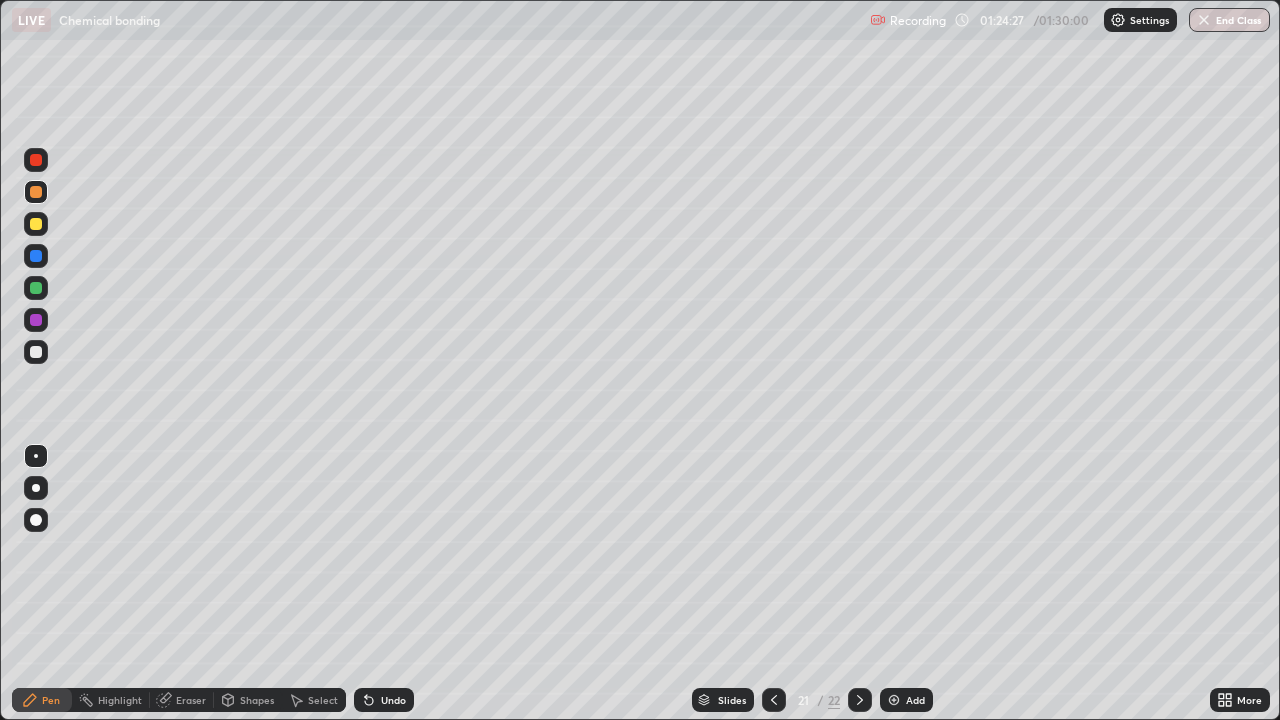 click at bounding box center (894, 700) 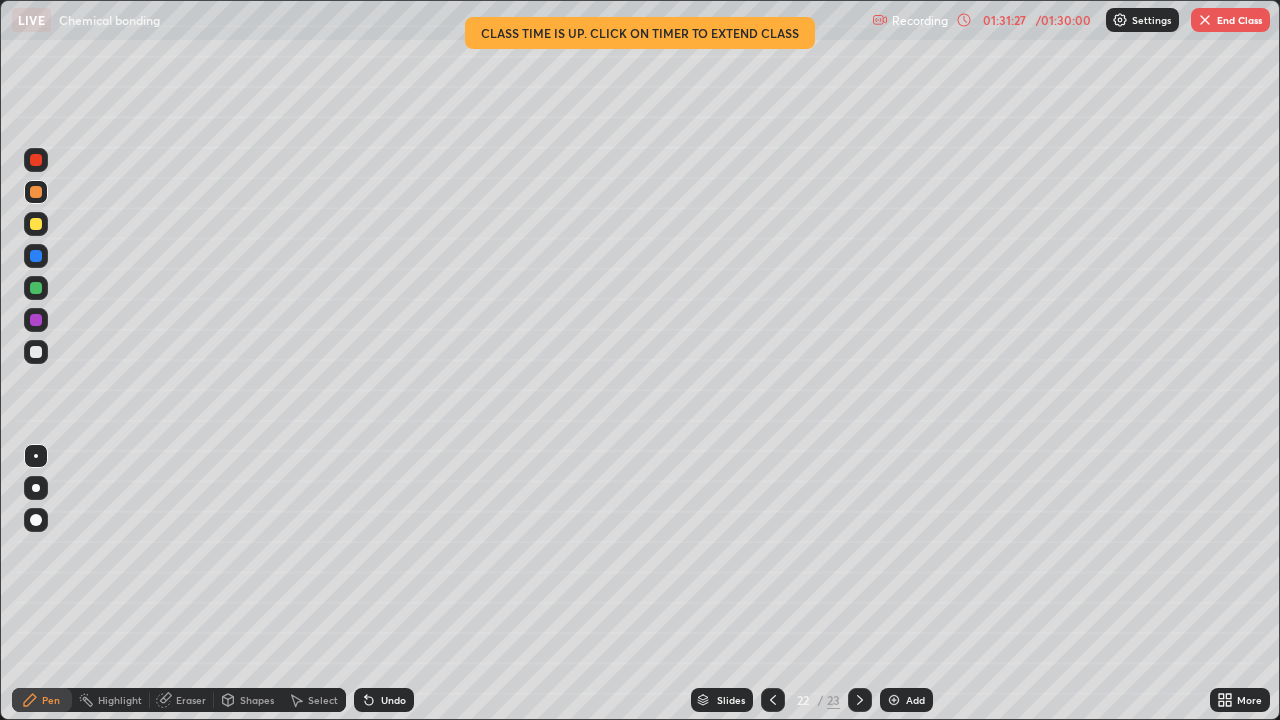 click on "End Class" at bounding box center (1230, 20) 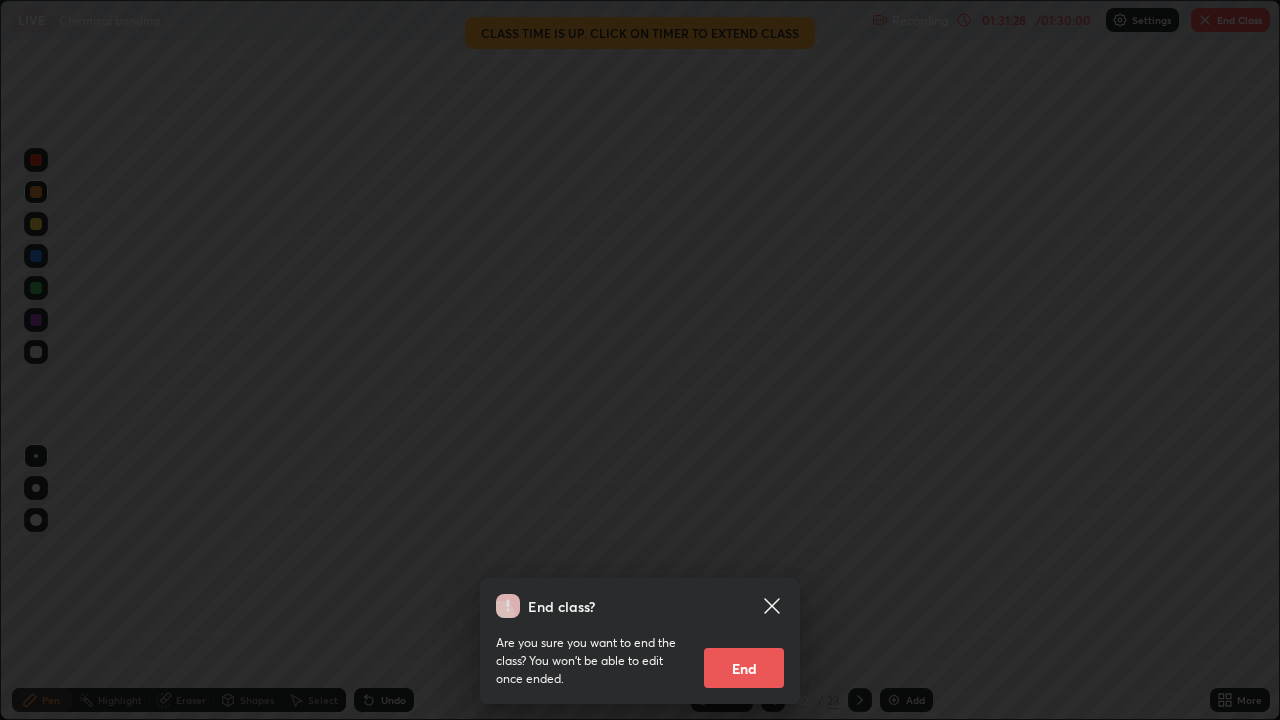 click on "End" at bounding box center (744, 668) 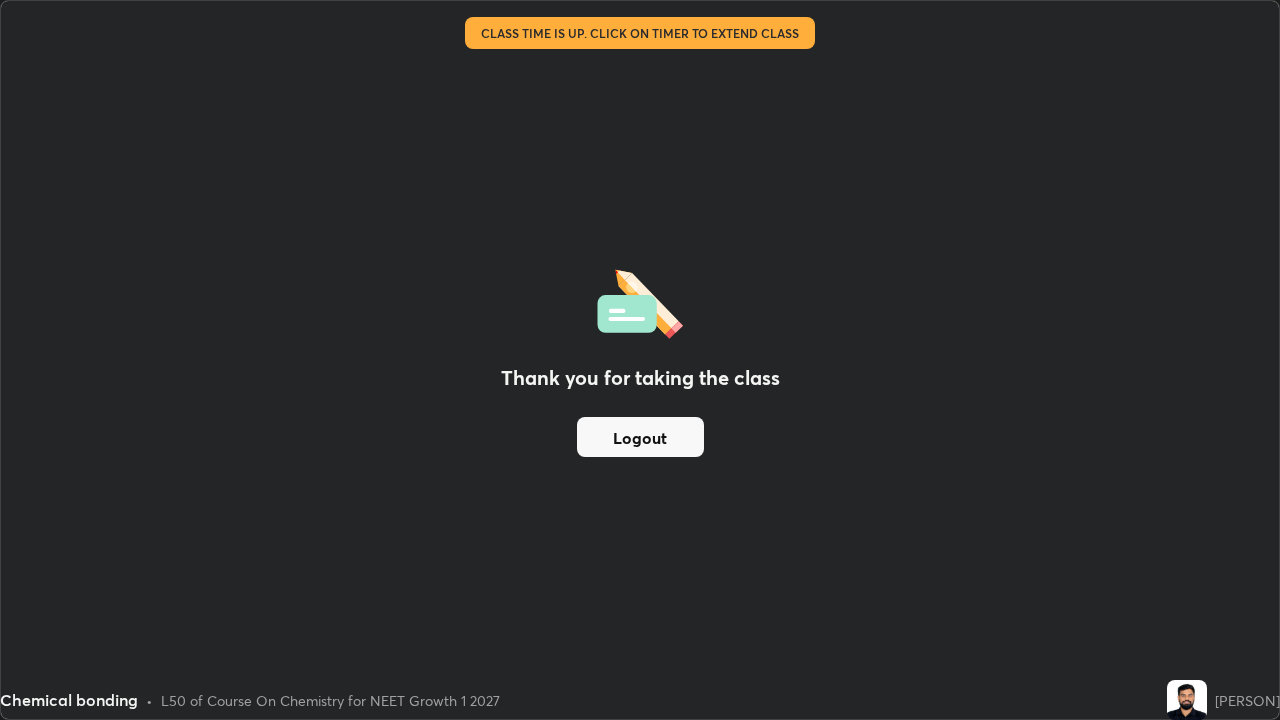 click on "Logout" at bounding box center (640, 437) 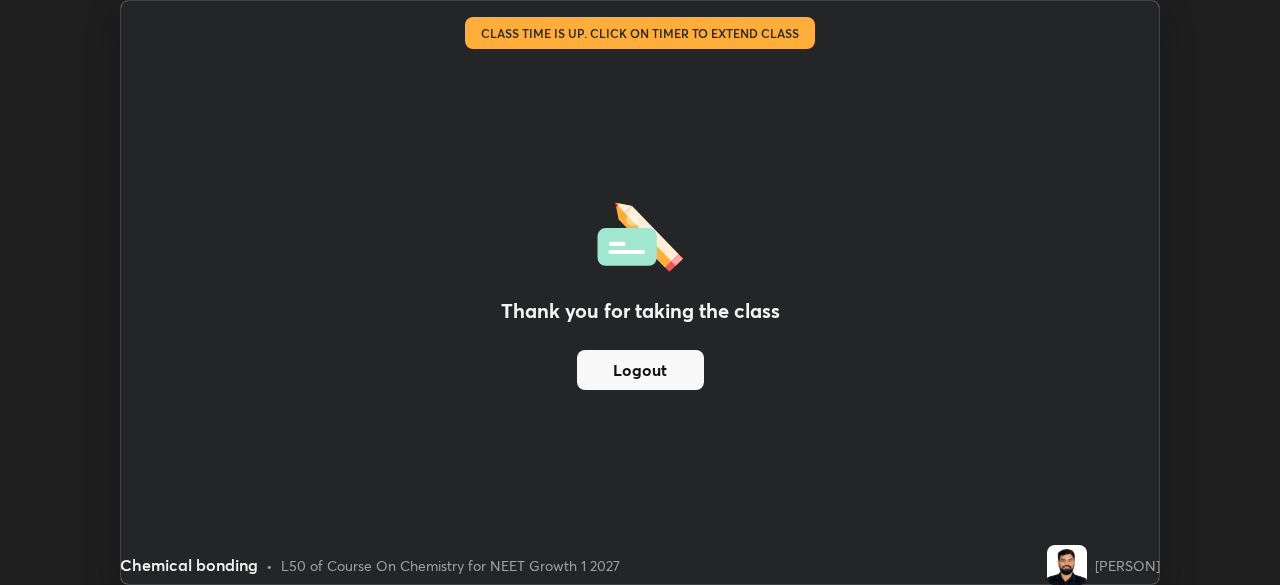 scroll, scrollTop: 585, scrollLeft: 1280, axis: both 